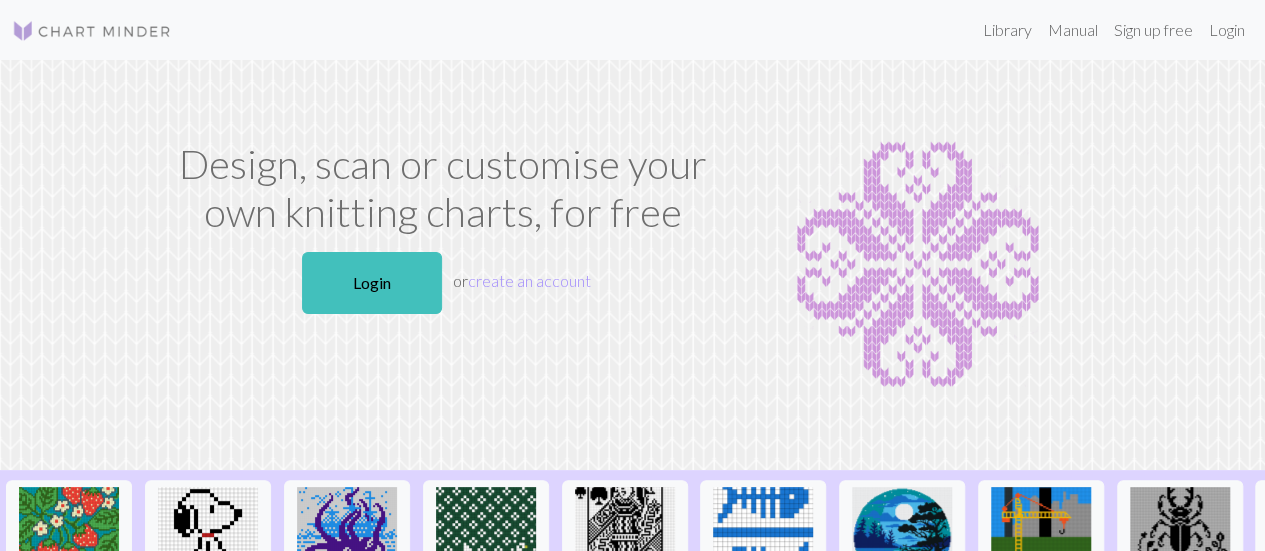scroll, scrollTop: 268, scrollLeft: 0, axis: vertical 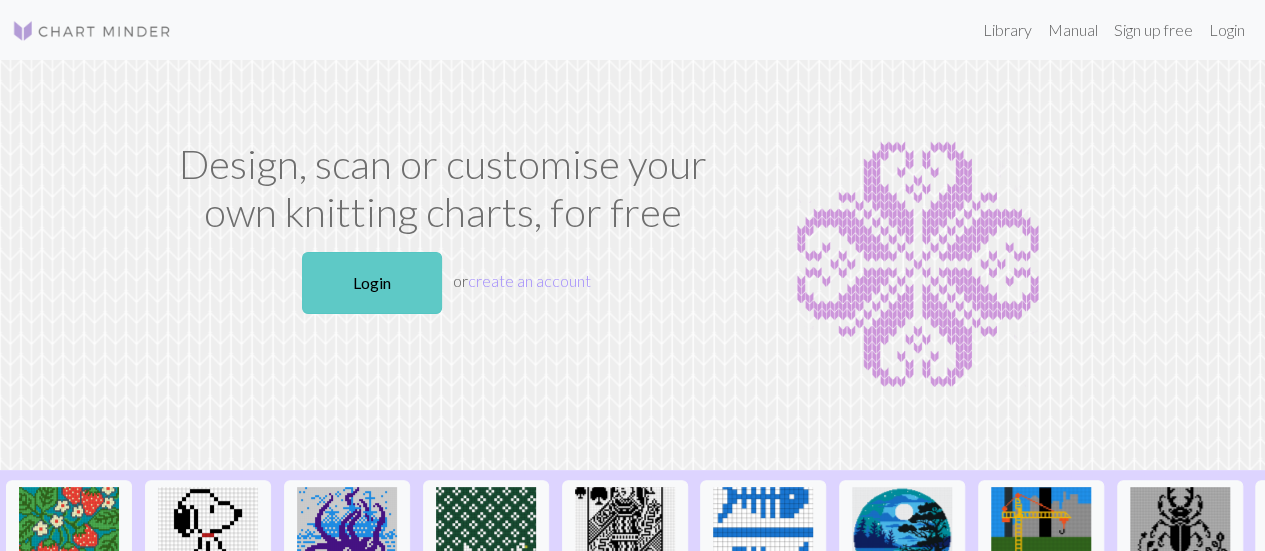 click on "Login" at bounding box center [372, 283] 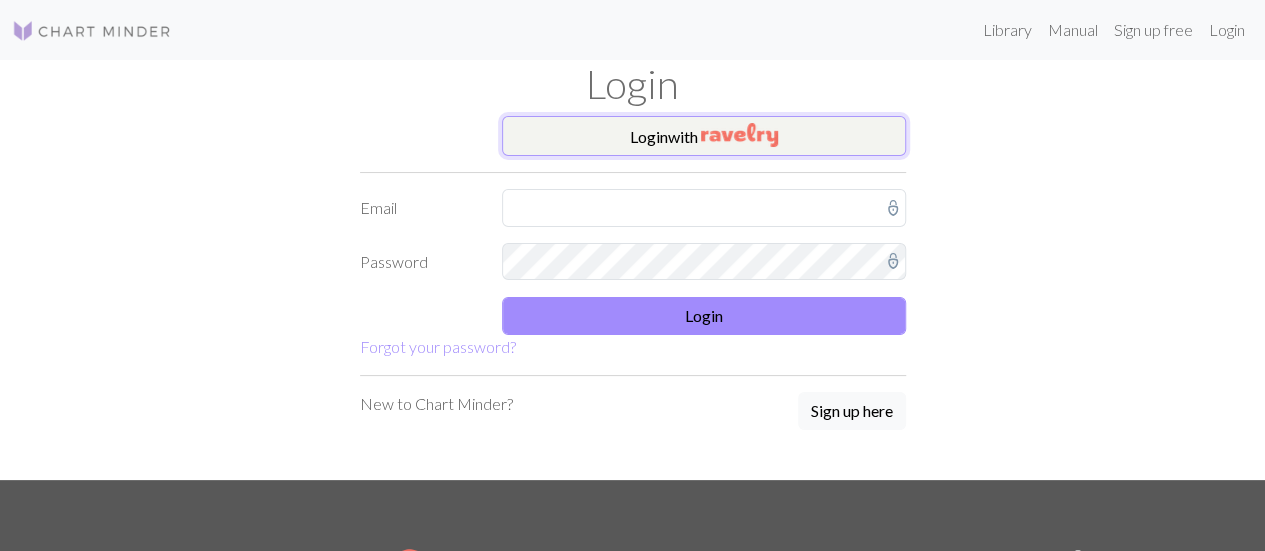 click at bounding box center (739, 135) 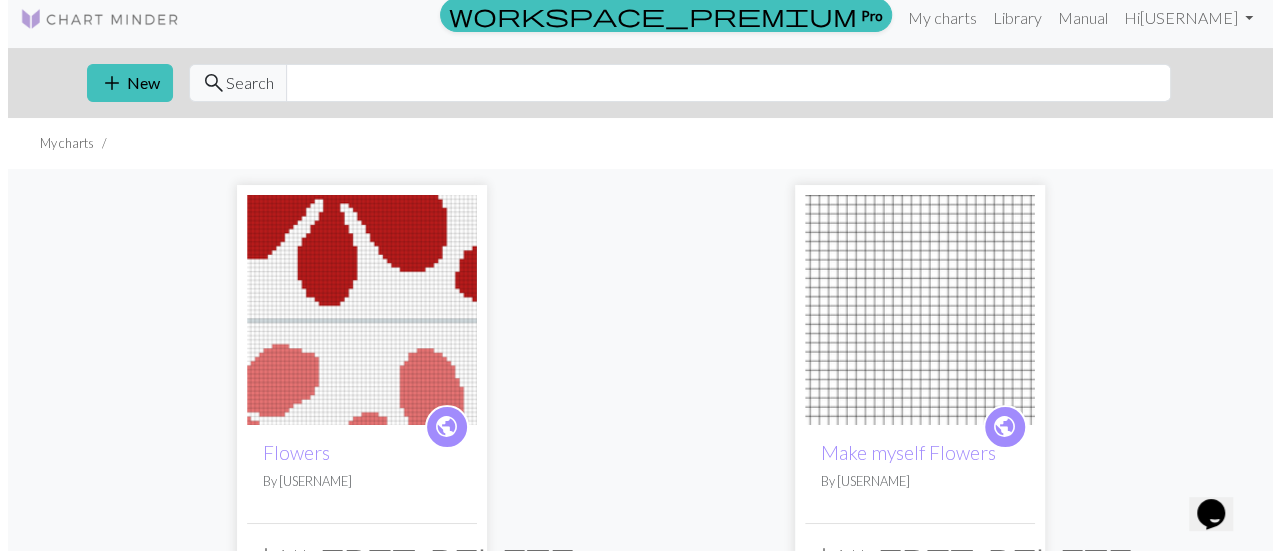 scroll, scrollTop: 0, scrollLeft: 0, axis: both 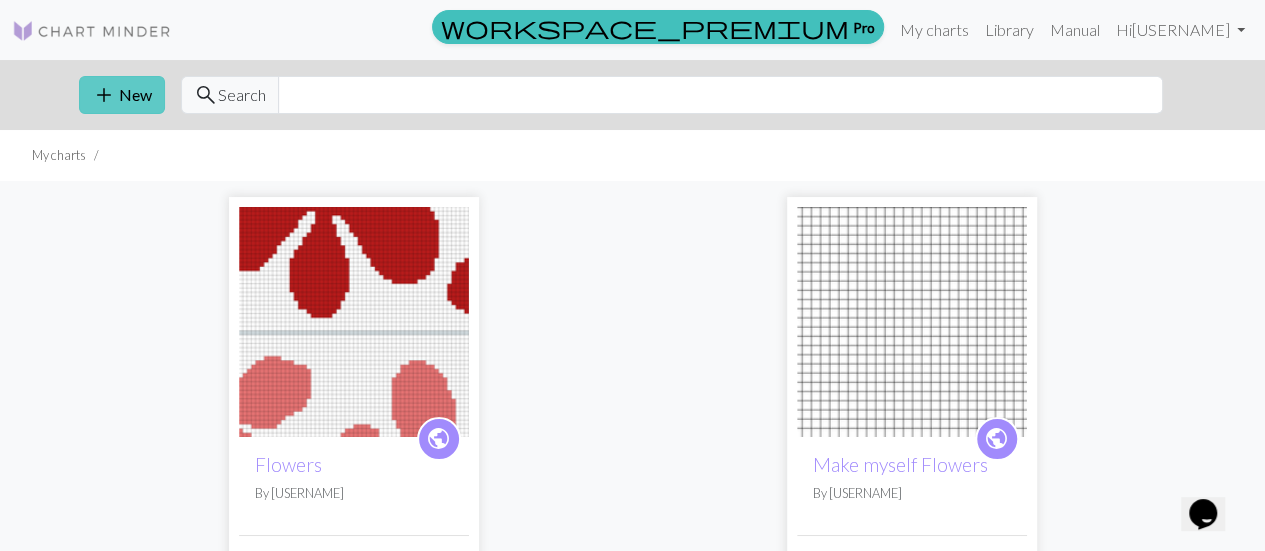 click on "add   New" at bounding box center [122, 95] 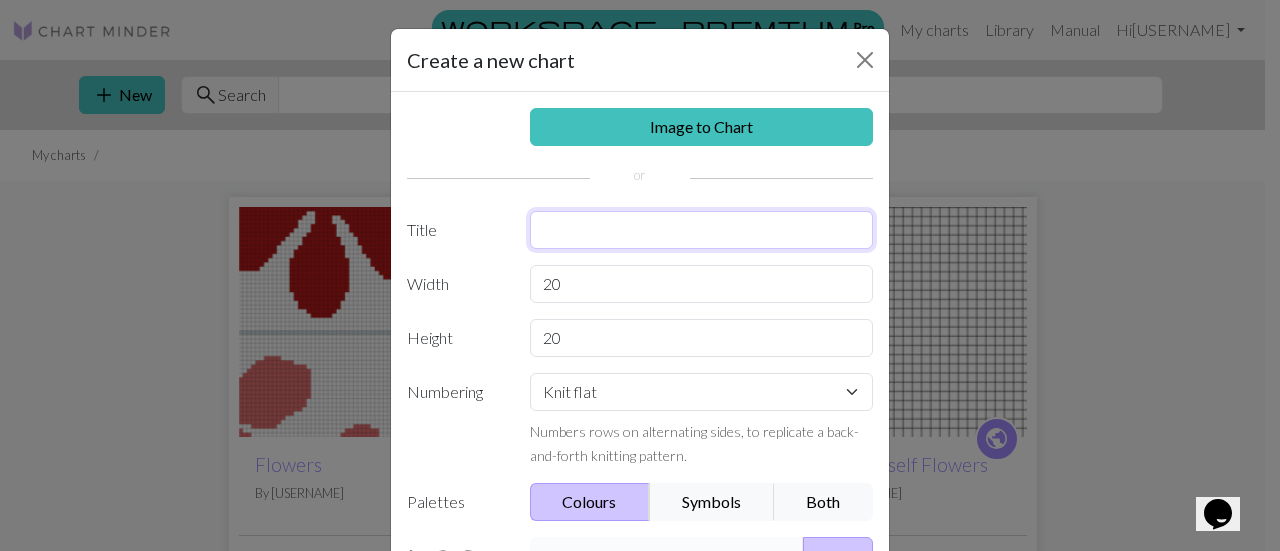 click at bounding box center [702, 230] 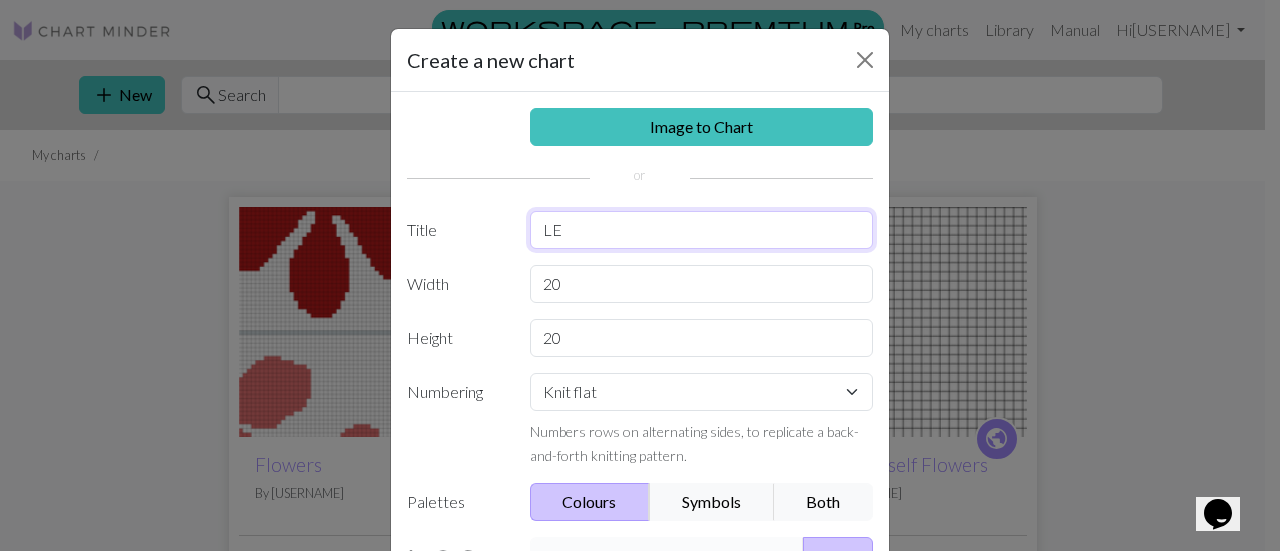 type on "L" 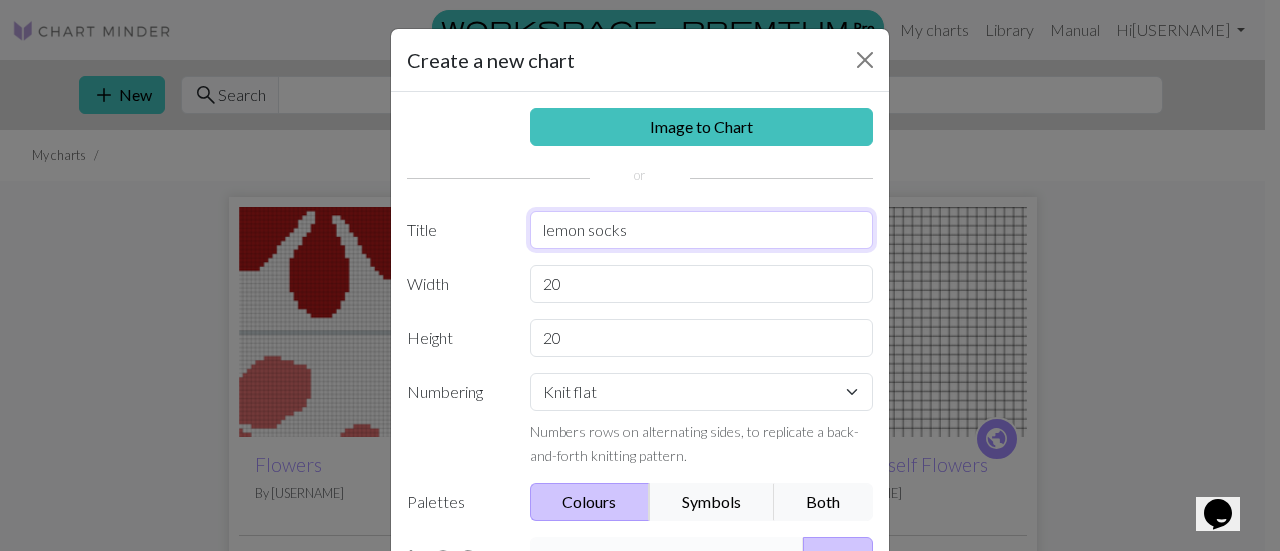 type on "lemon socks" 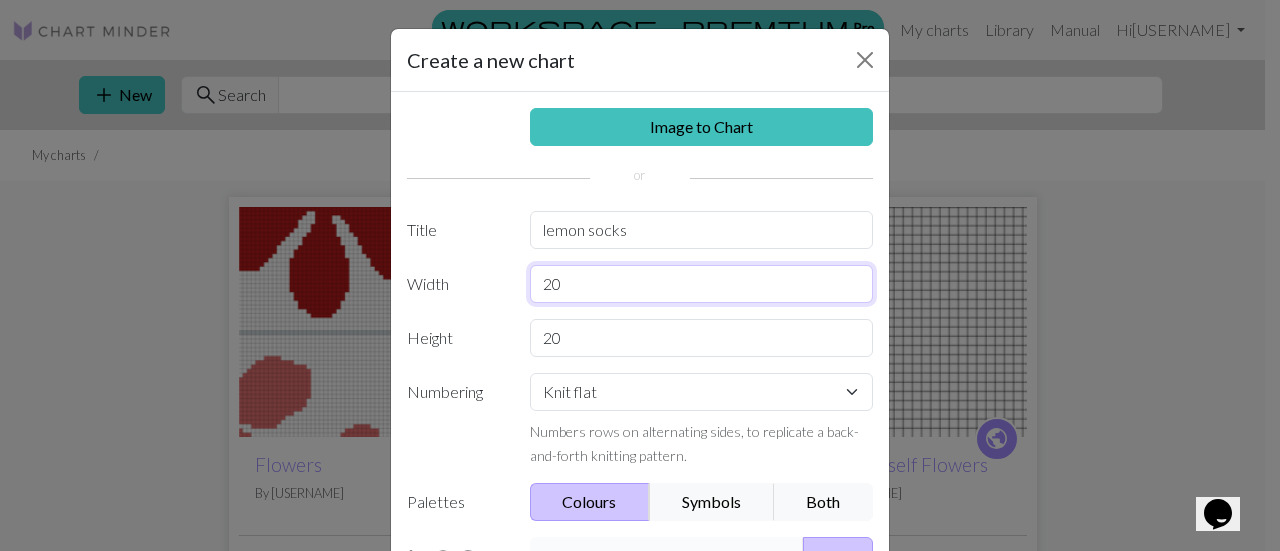 click on "20" at bounding box center [702, 284] 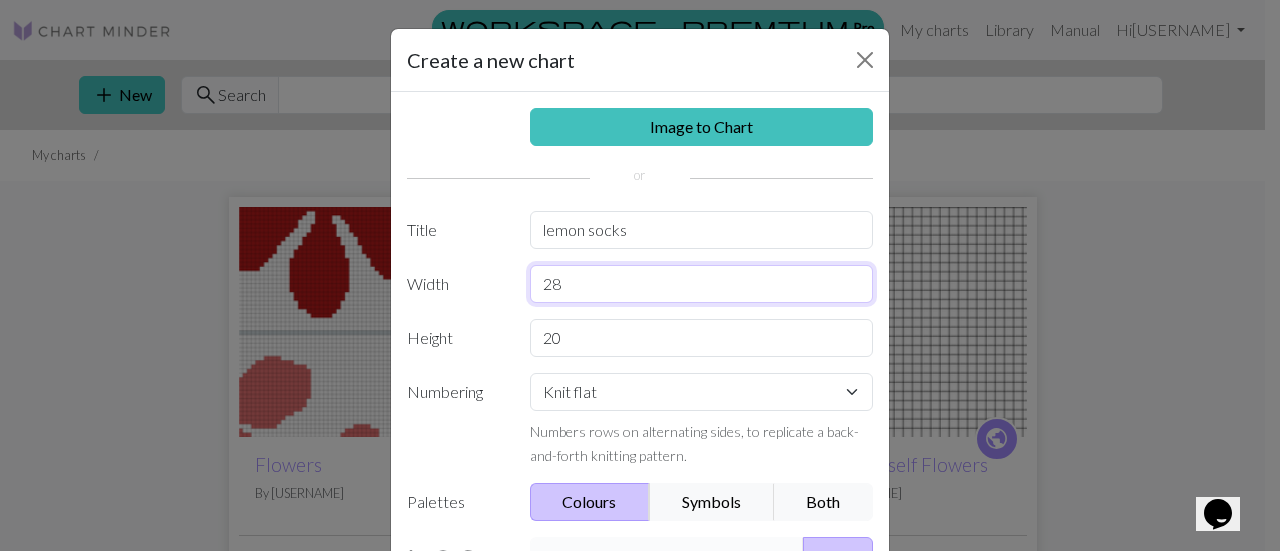 type on "2" 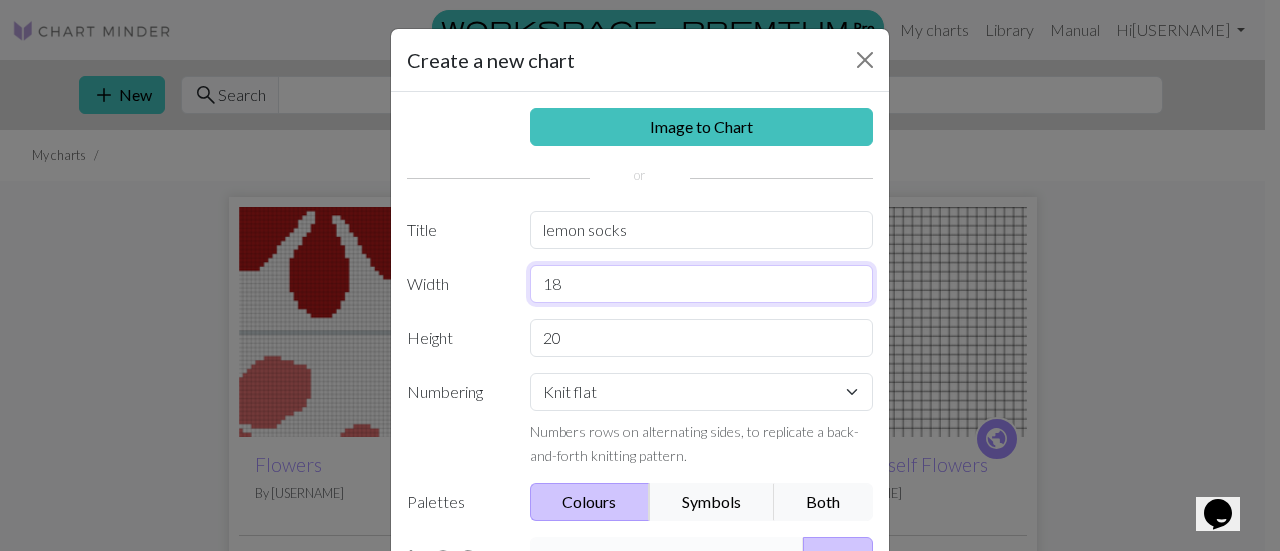 type on "18" 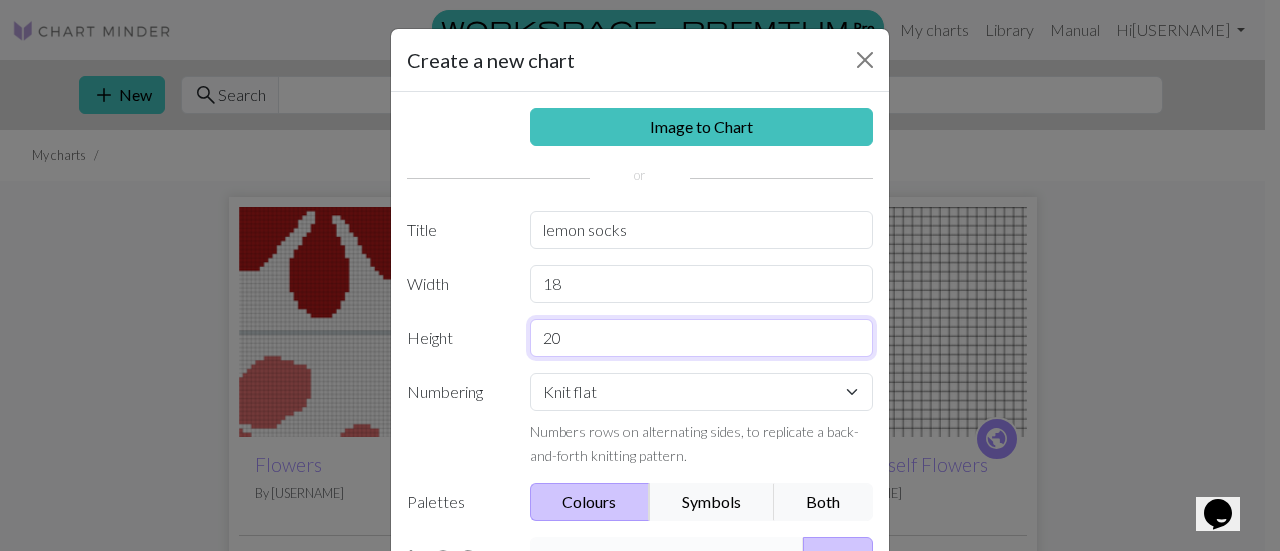 click on "20" at bounding box center [702, 338] 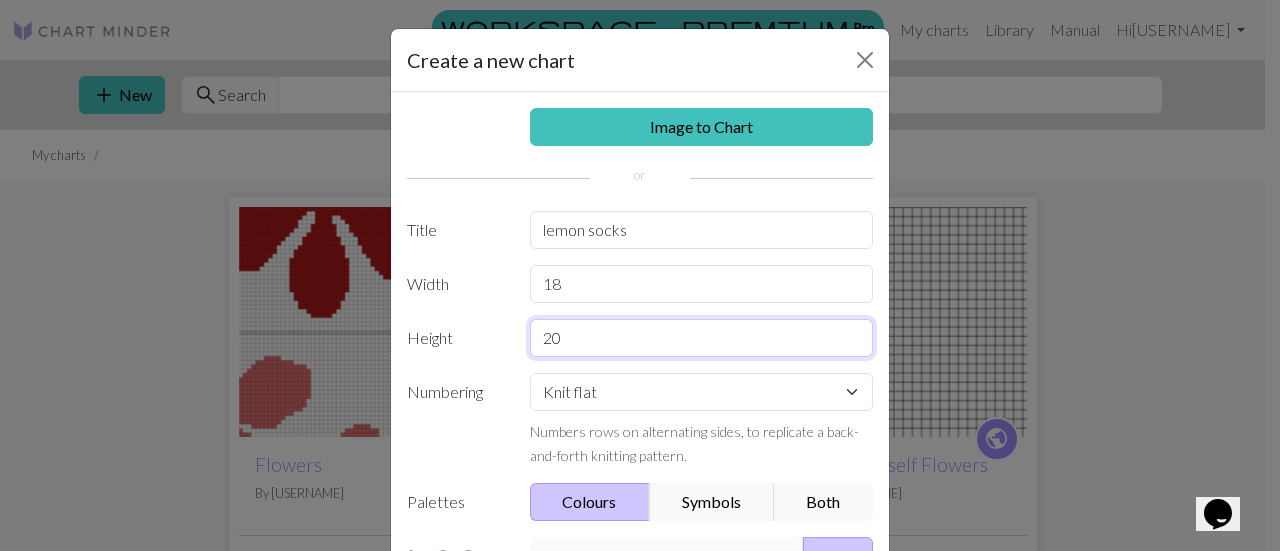 type on "2" 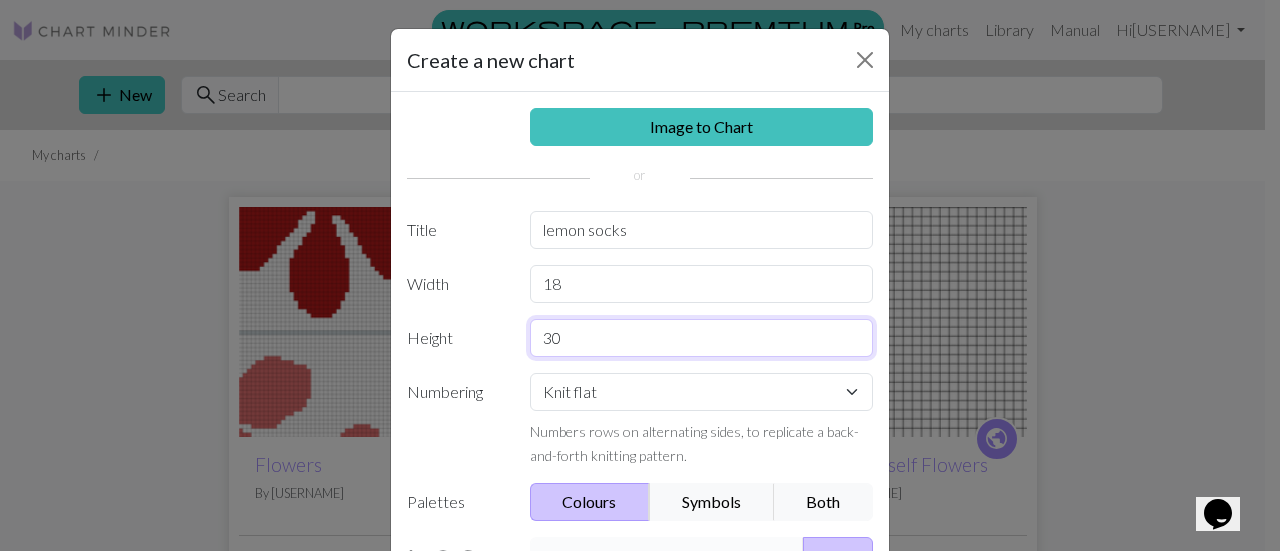 type on "30" 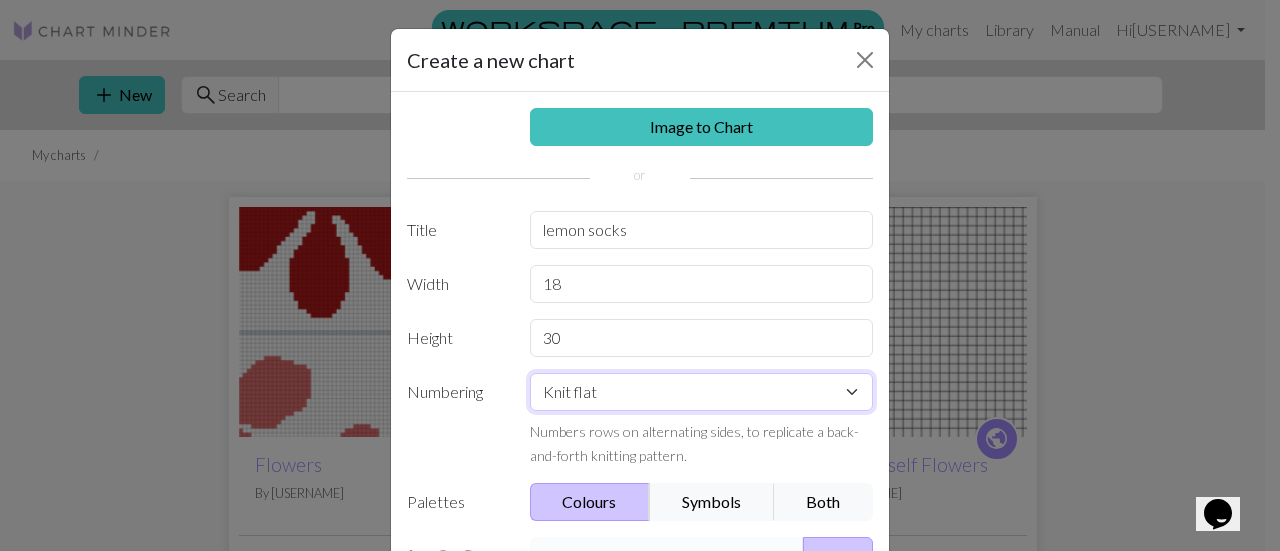 click on "Knit flat Knit in the round Lace knitting Cross stitch" at bounding box center [702, 392] 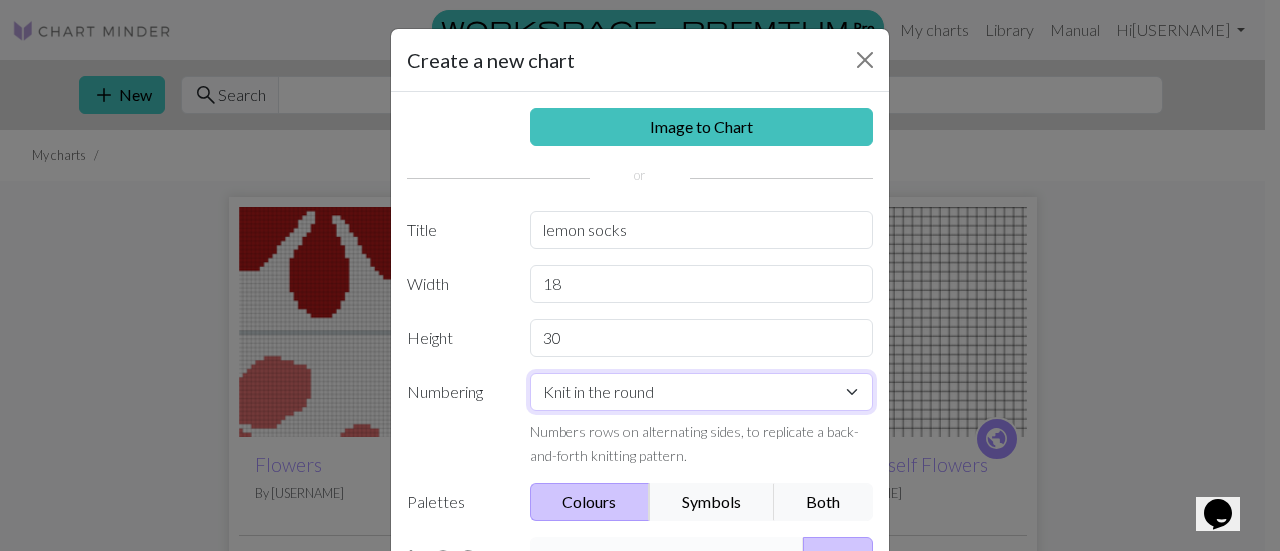 click on "Knit flat Knit in the round Lace knitting Cross stitch" at bounding box center (702, 392) 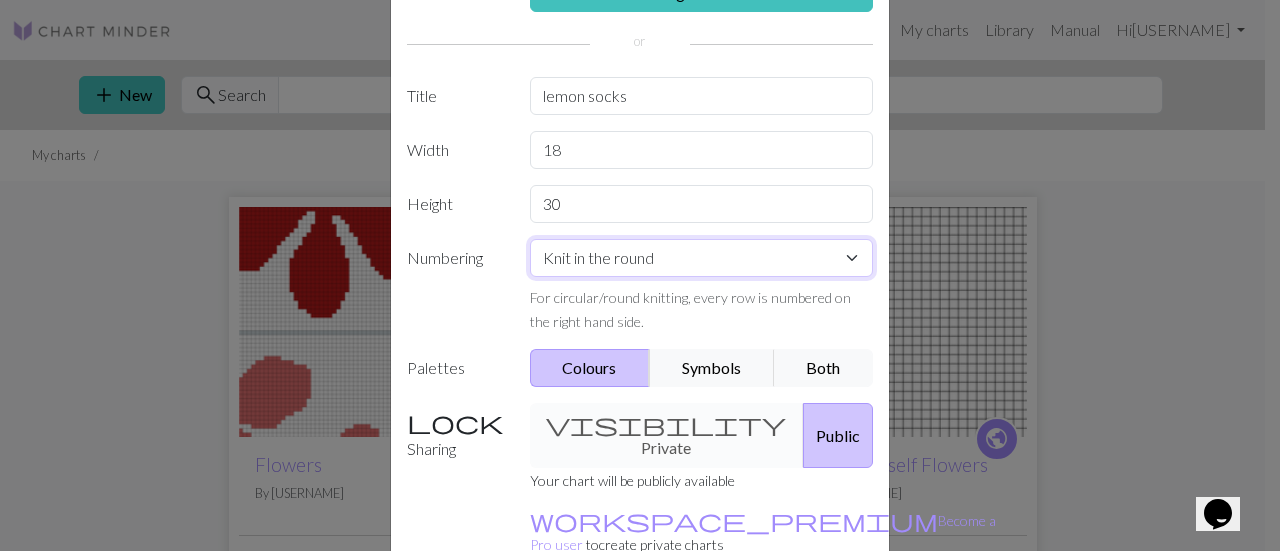 scroll, scrollTop: 234, scrollLeft: 0, axis: vertical 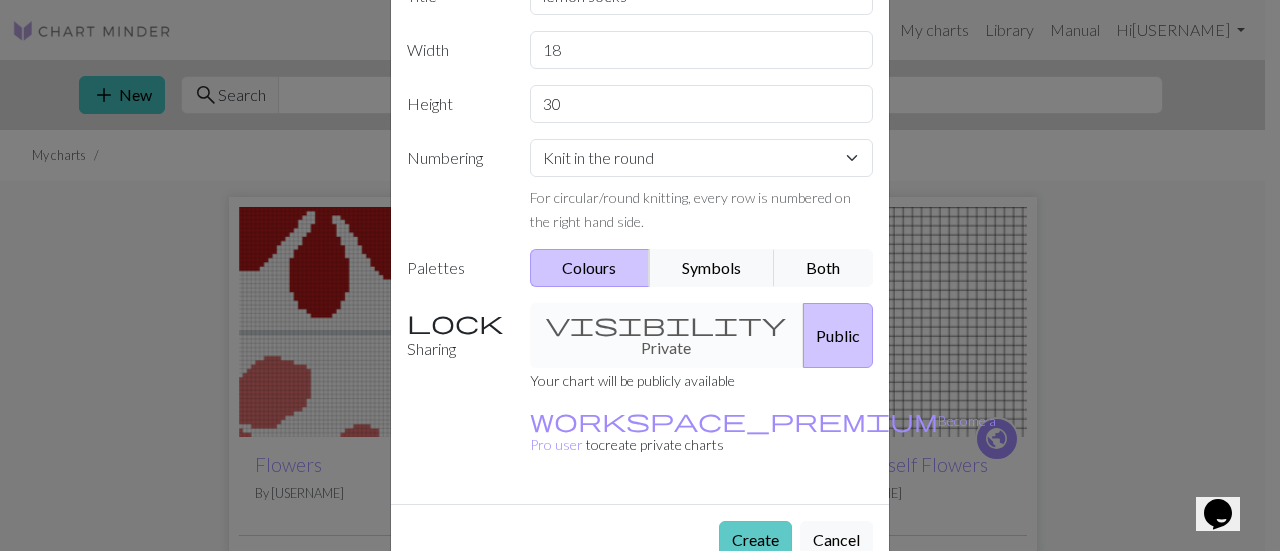 click on "Create" at bounding box center (755, 540) 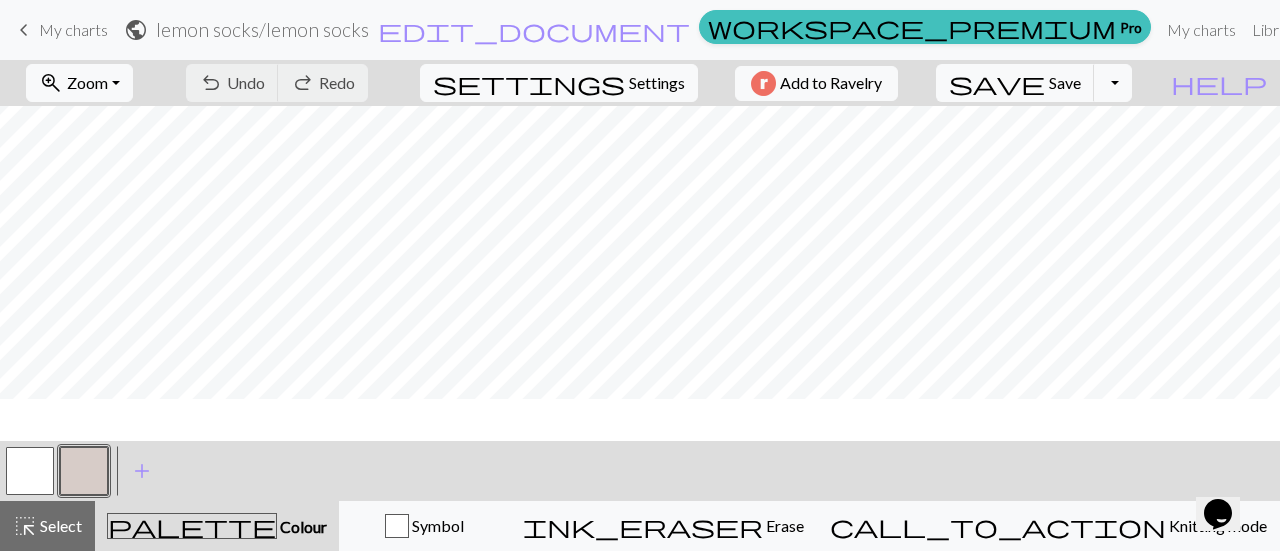 scroll, scrollTop: 0, scrollLeft: 0, axis: both 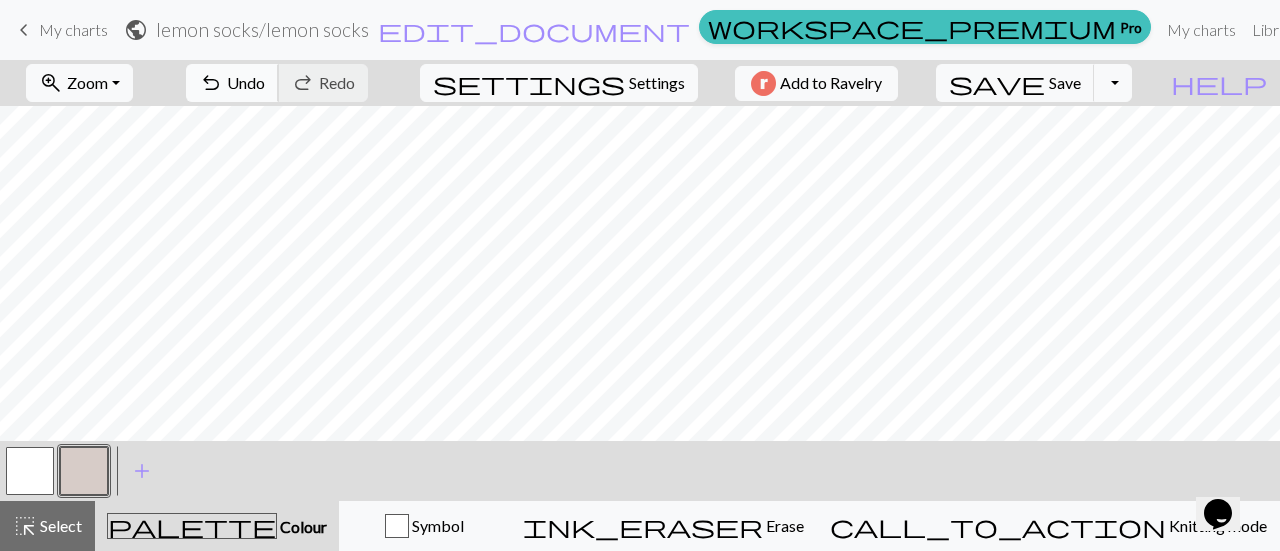 click on "undo Undo Undo" at bounding box center [232, 83] 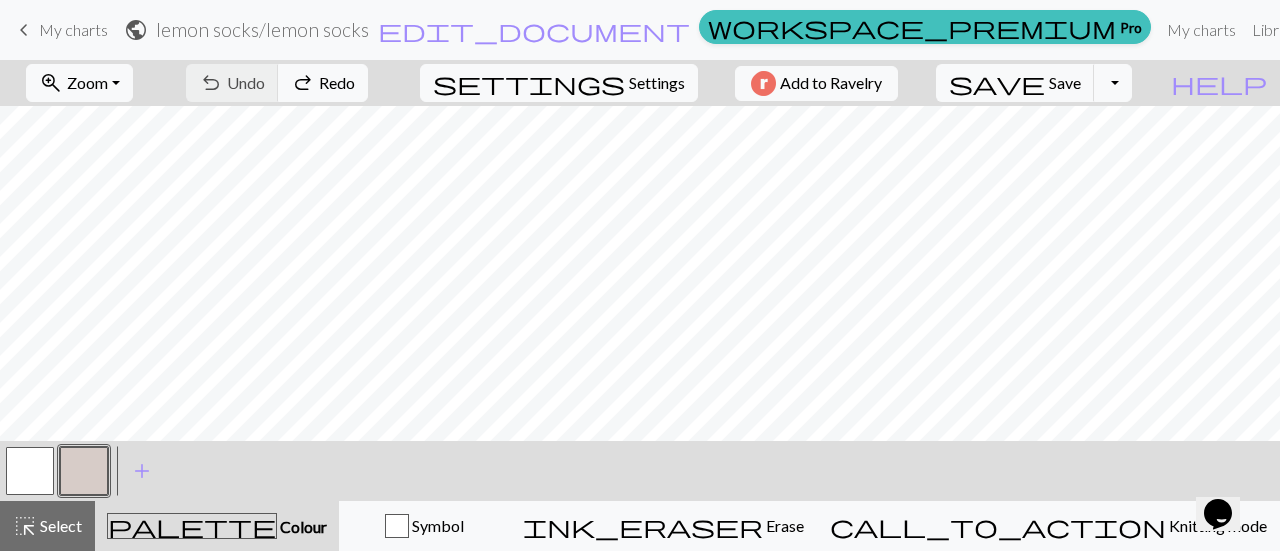 click on "undo Undo Undo redo Redo Redo" at bounding box center [277, 83] 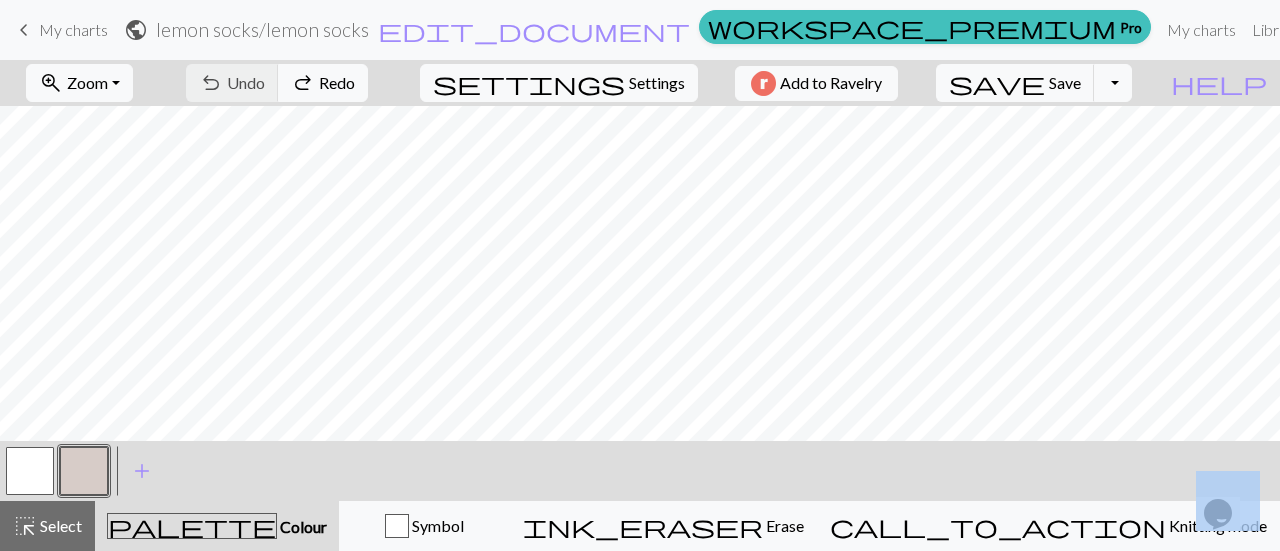 click on "undo Undo Undo redo Redo Redo" at bounding box center (277, 83) 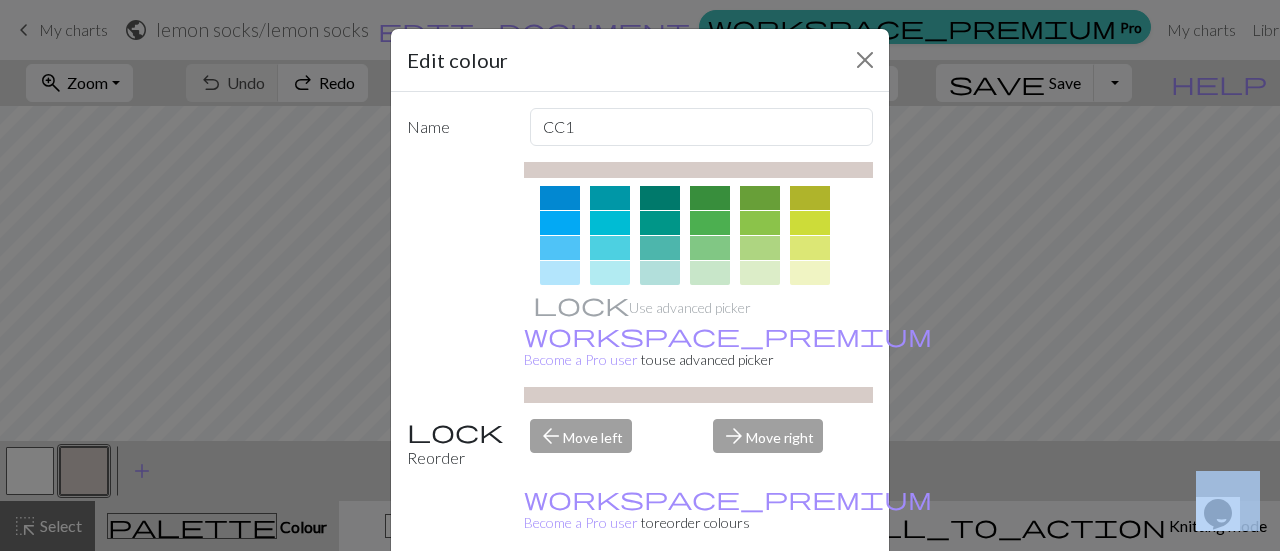 scroll, scrollTop: 177, scrollLeft: 0, axis: vertical 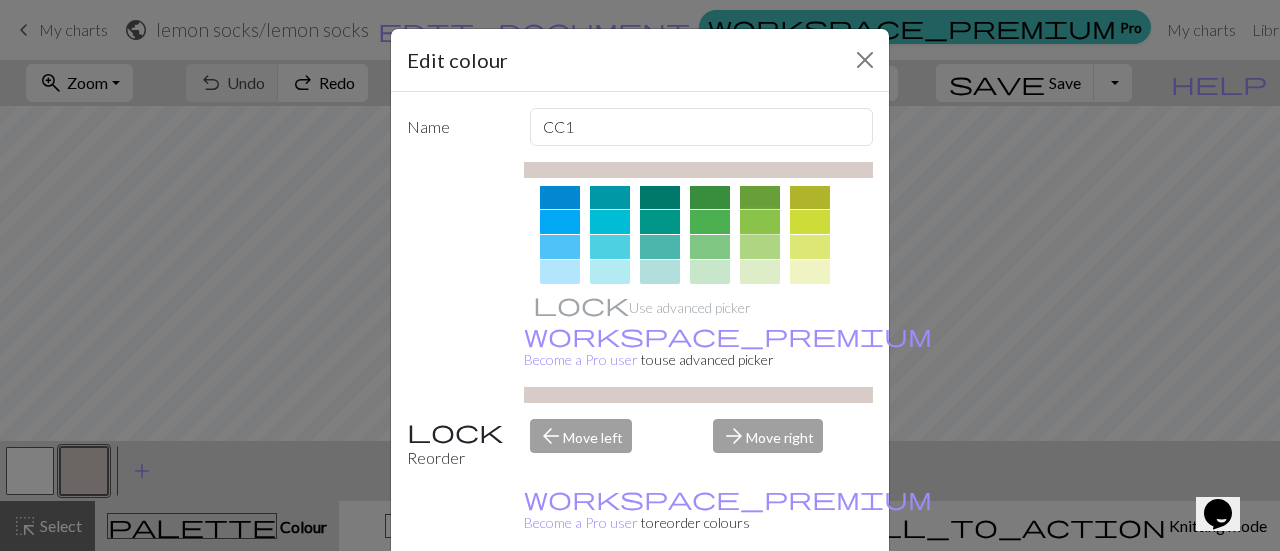 click at bounding box center (760, 222) 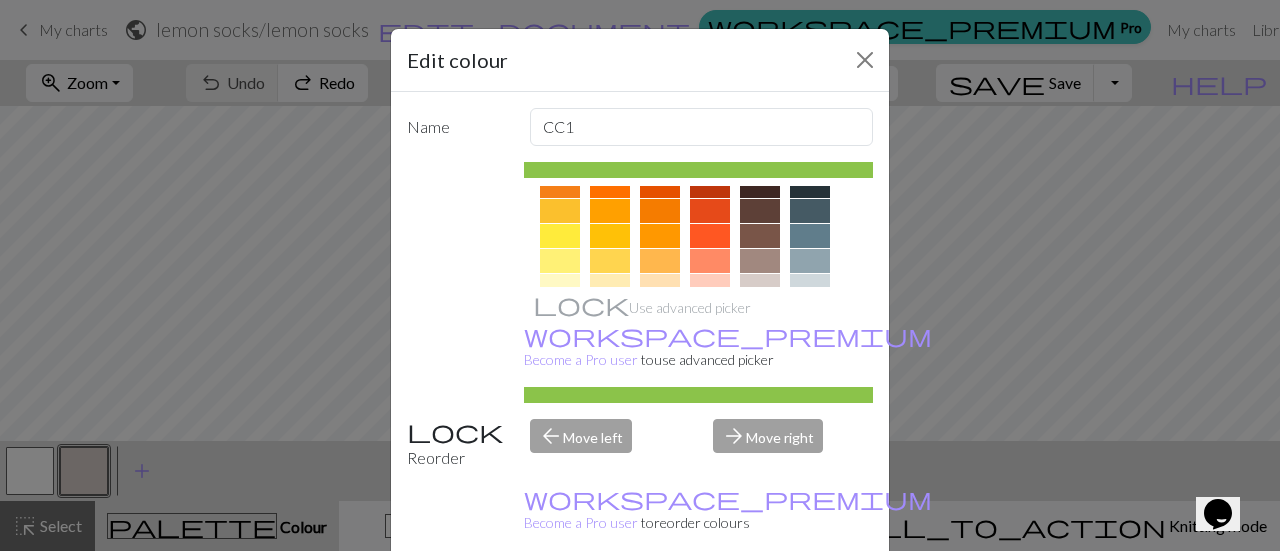 scroll, scrollTop: 301, scrollLeft: 0, axis: vertical 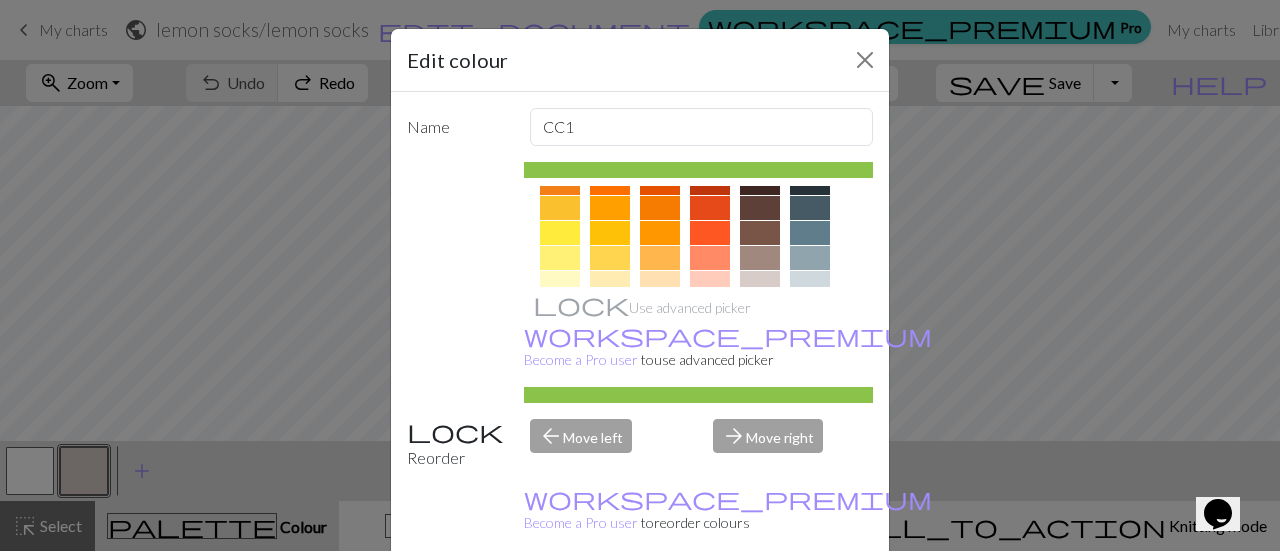 click on "Done" at bounding box center (760, 602) 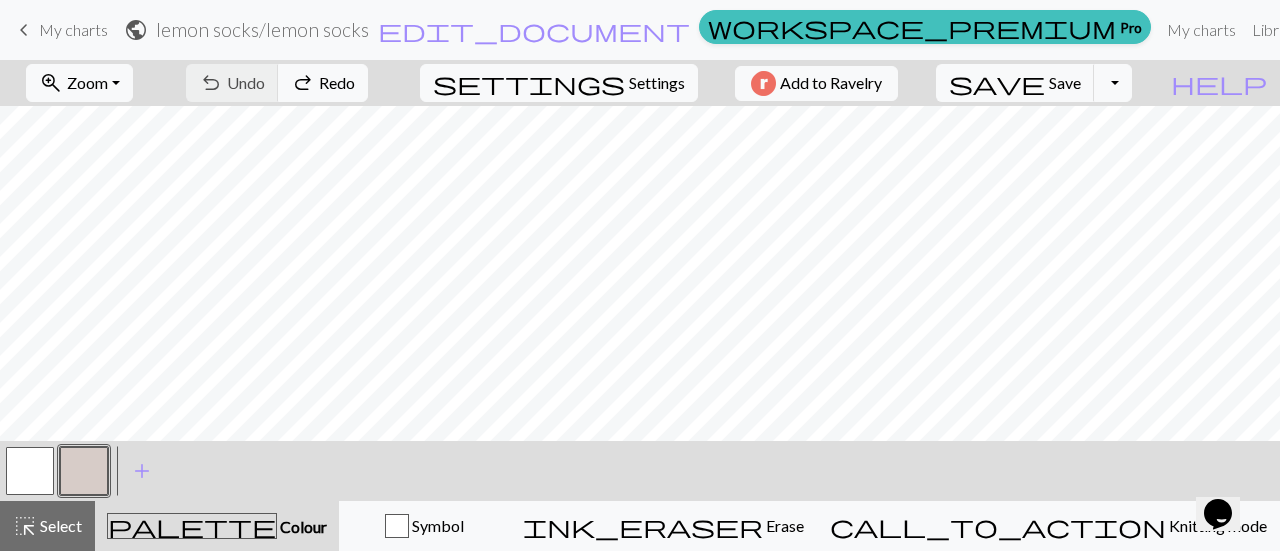click at bounding box center [84, 471] 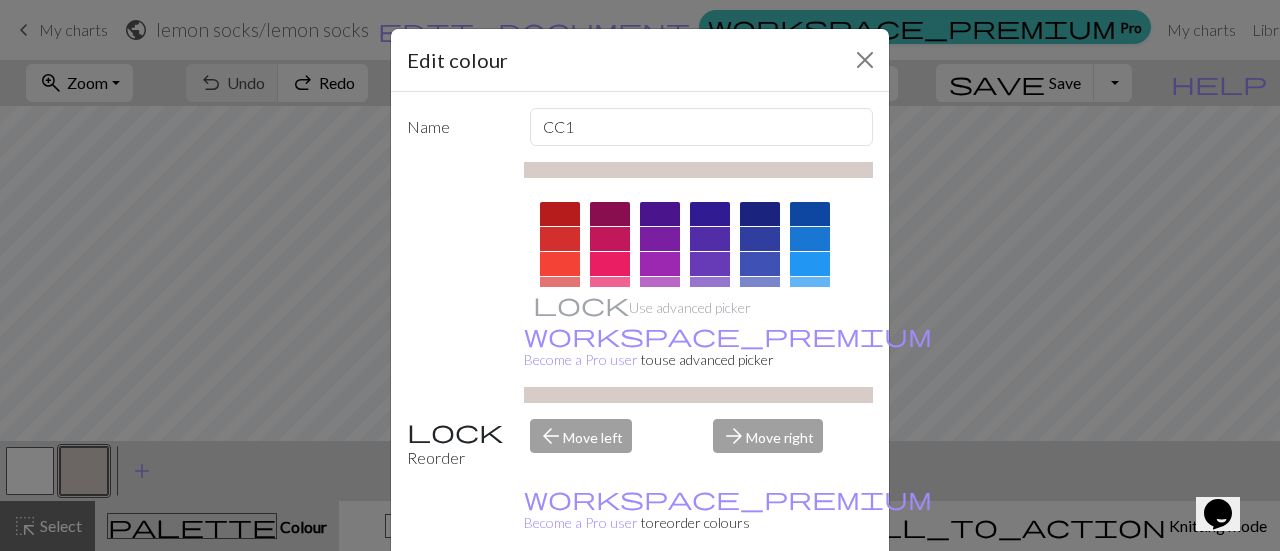 scroll, scrollTop: 46, scrollLeft: 0, axis: vertical 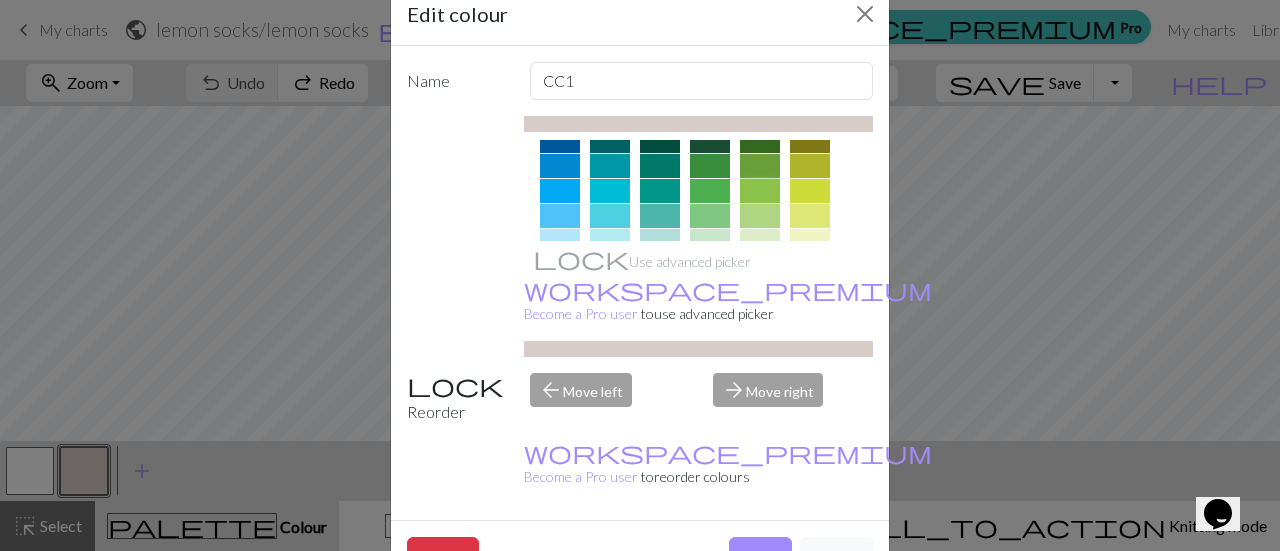 click at bounding box center (760, 191) 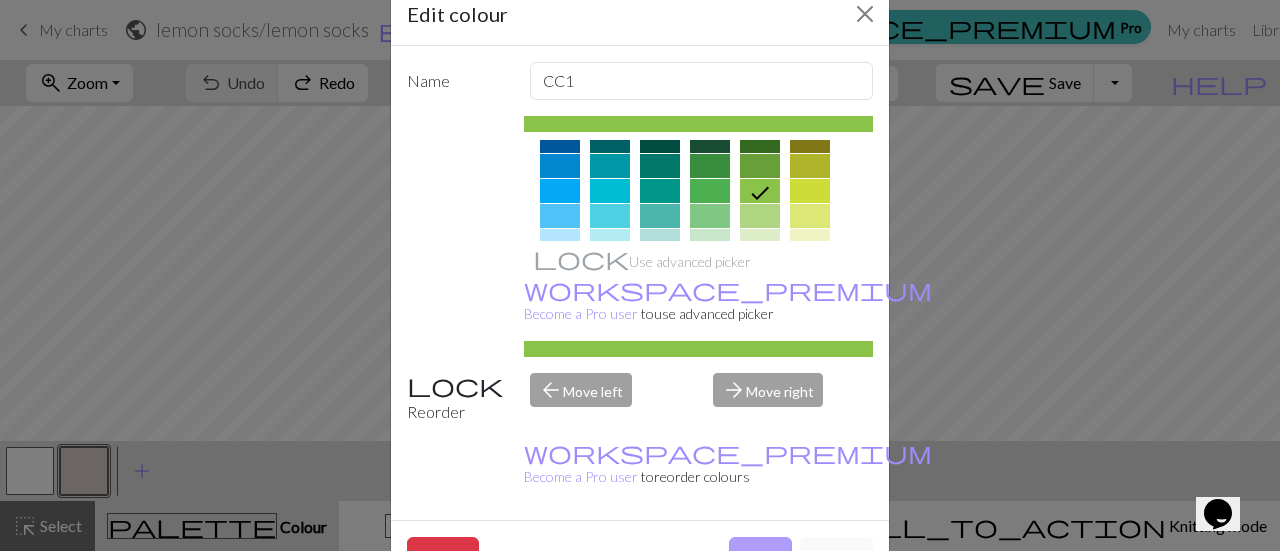 click on "Done" at bounding box center [760, 556] 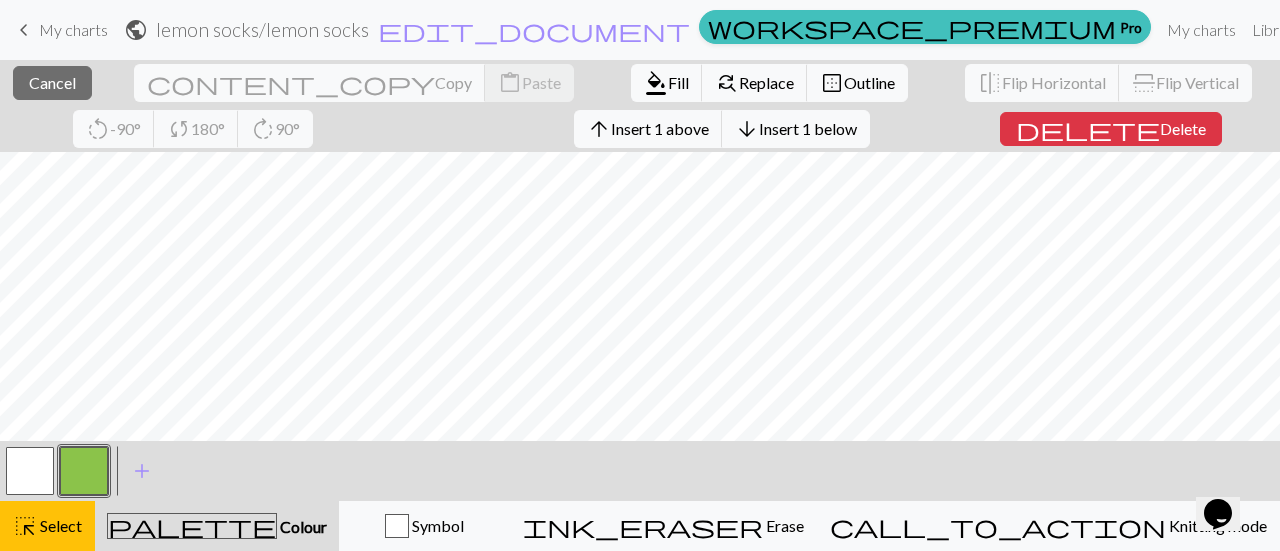 click at bounding box center (84, 471) 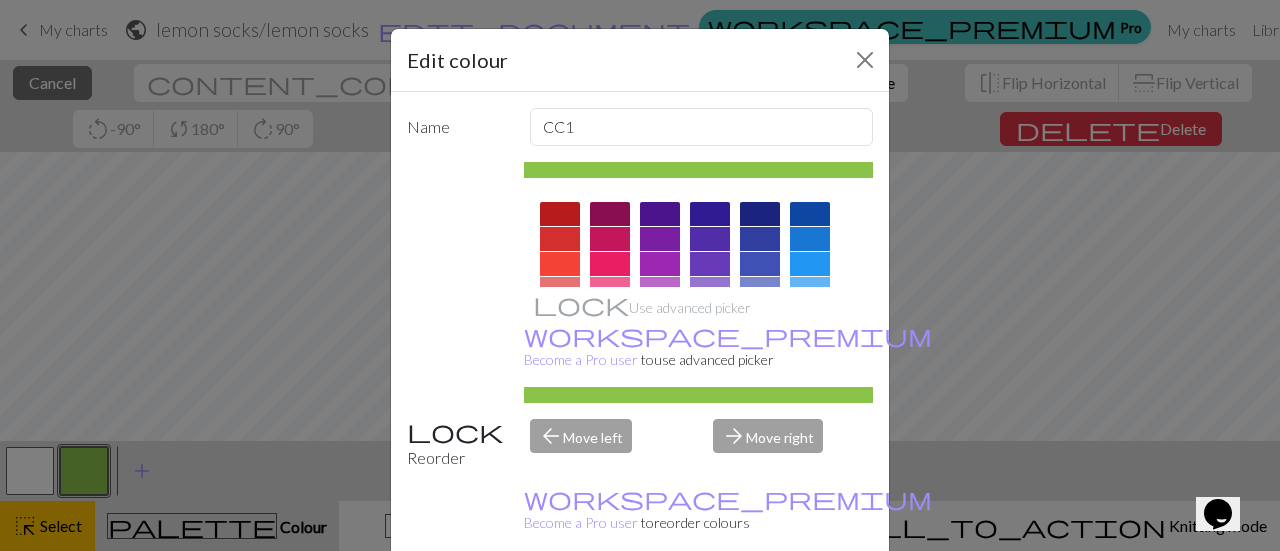 click on "Done" at bounding box center [760, 602] 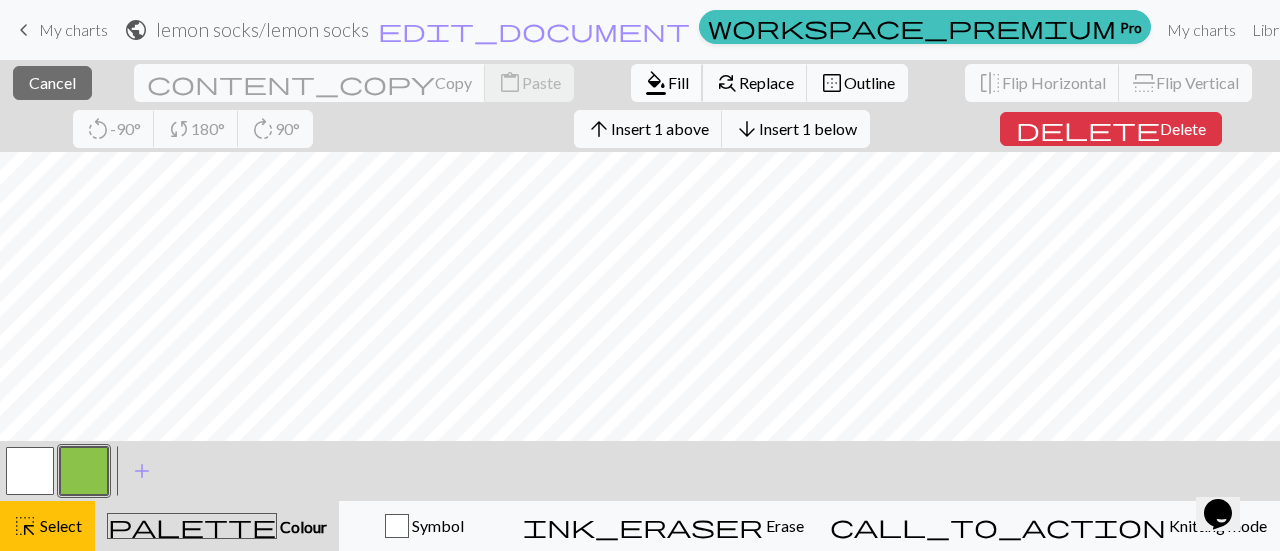 click on "Fill" at bounding box center [678, 82] 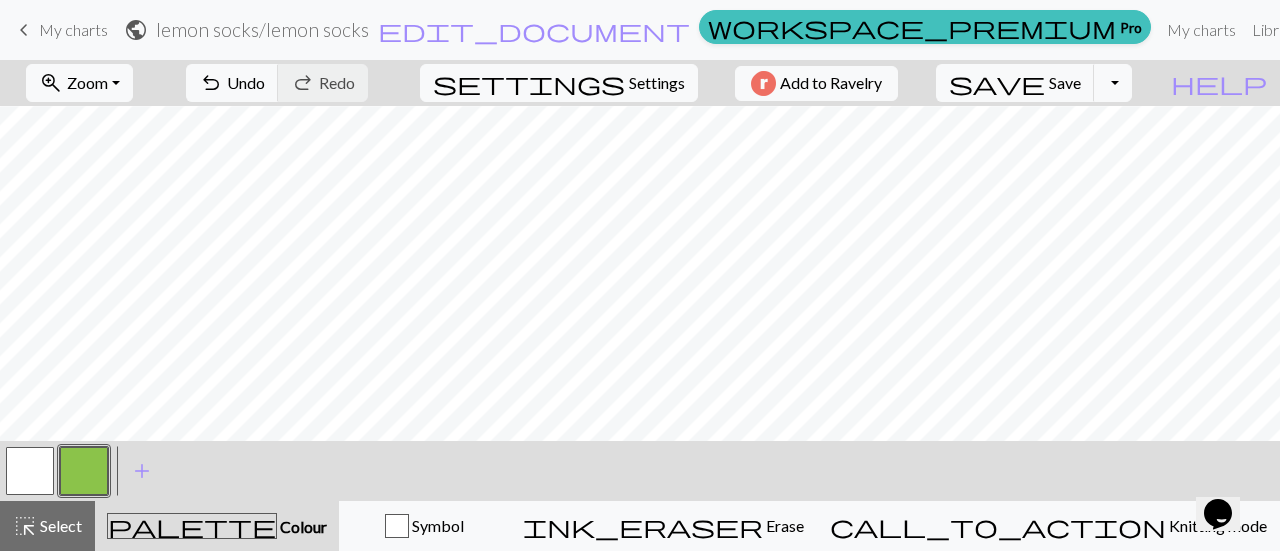 scroll, scrollTop: 60, scrollLeft: 0, axis: vertical 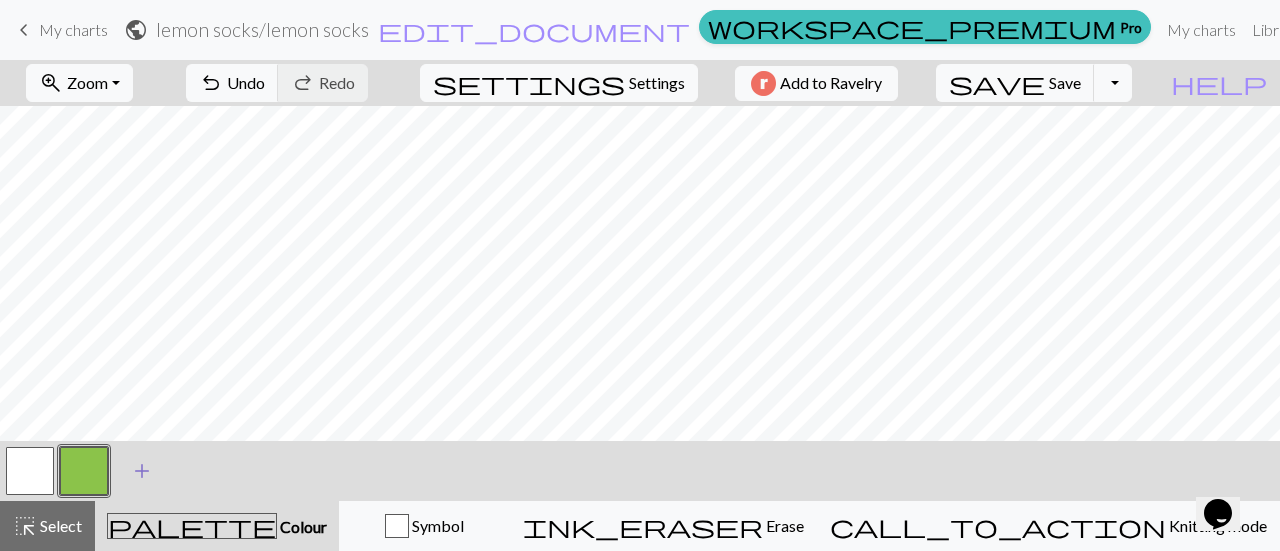click on "add" at bounding box center (142, 471) 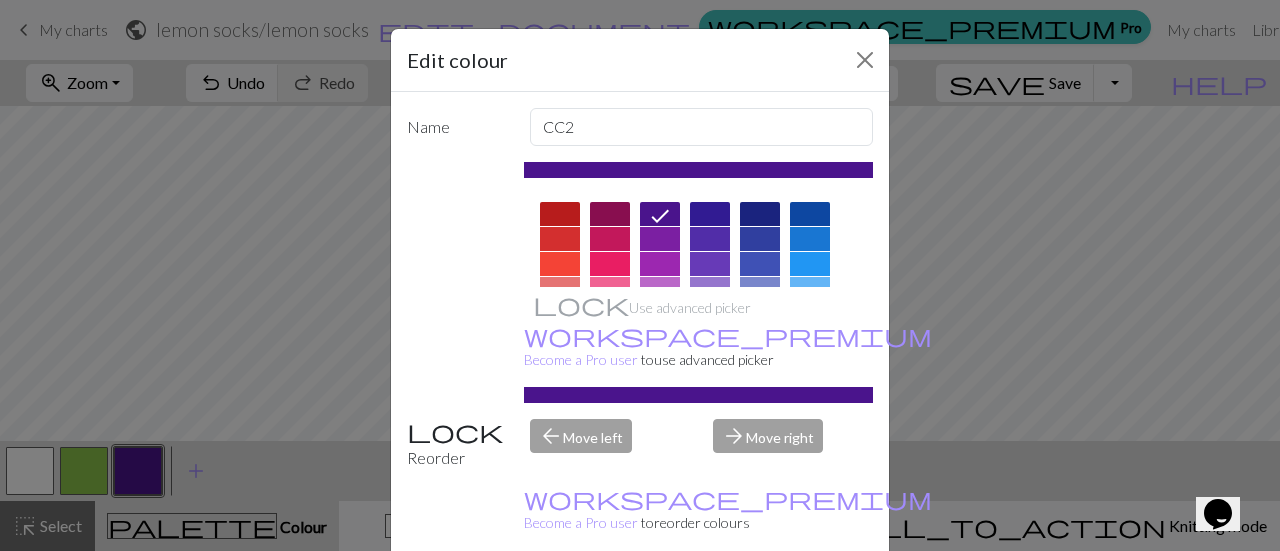 scroll, scrollTop: 46, scrollLeft: 0, axis: vertical 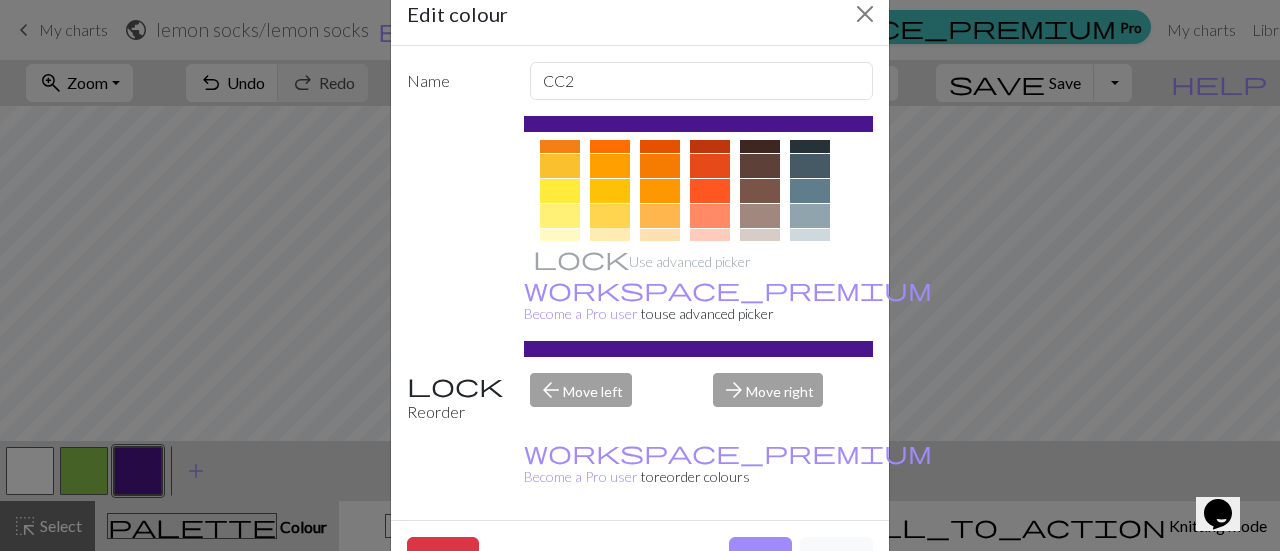 click at bounding box center (610, 216) 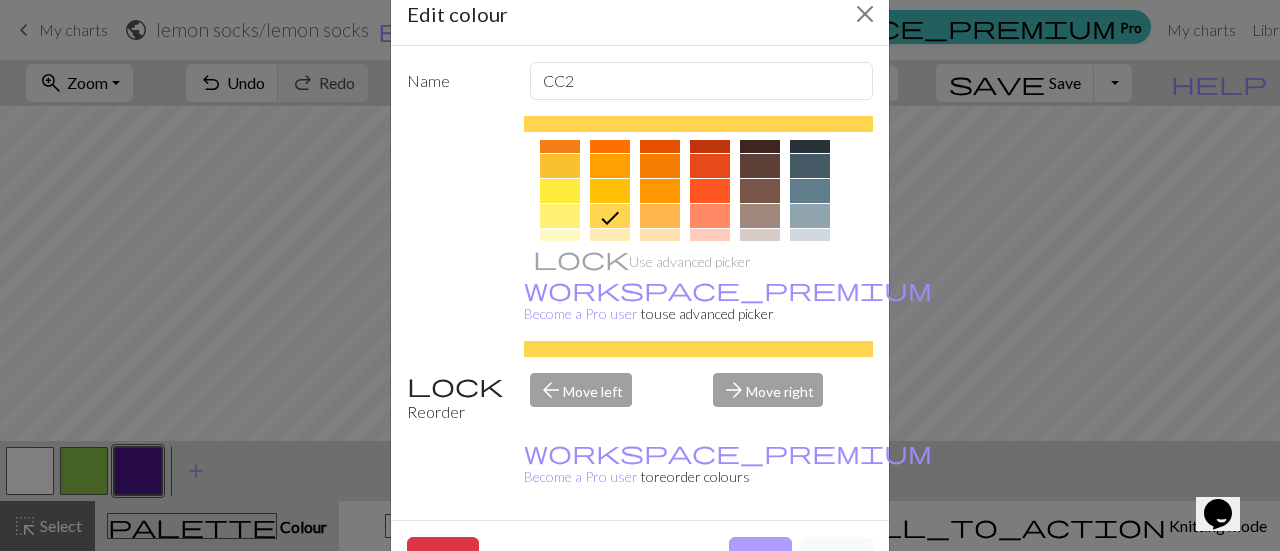 click on "Done" at bounding box center (760, 556) 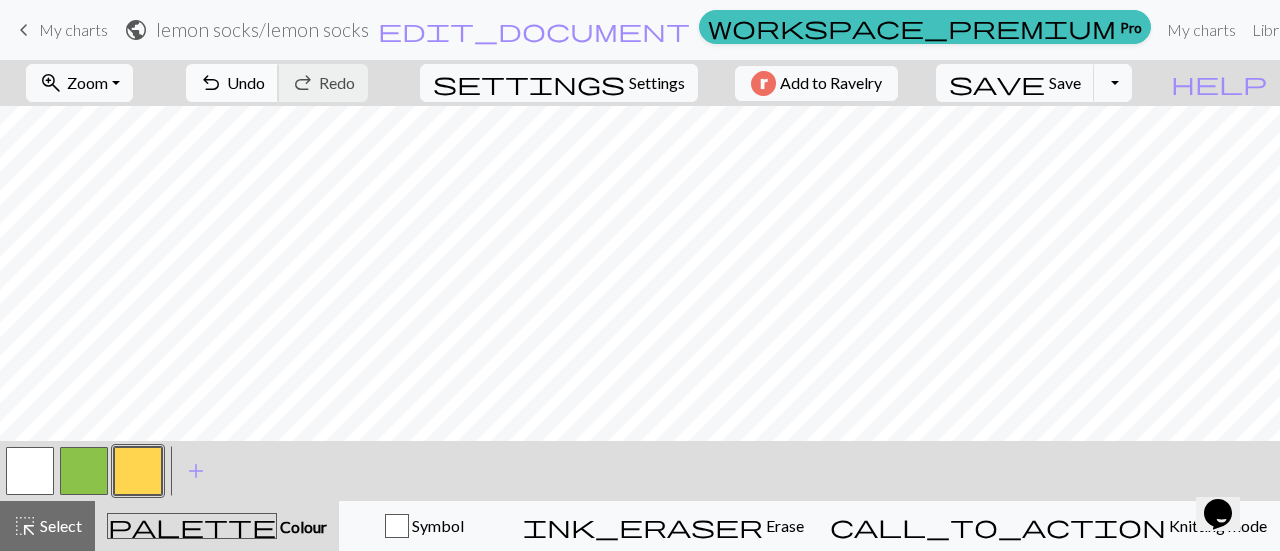 click on "Undo" at bounding box center (246, 82) 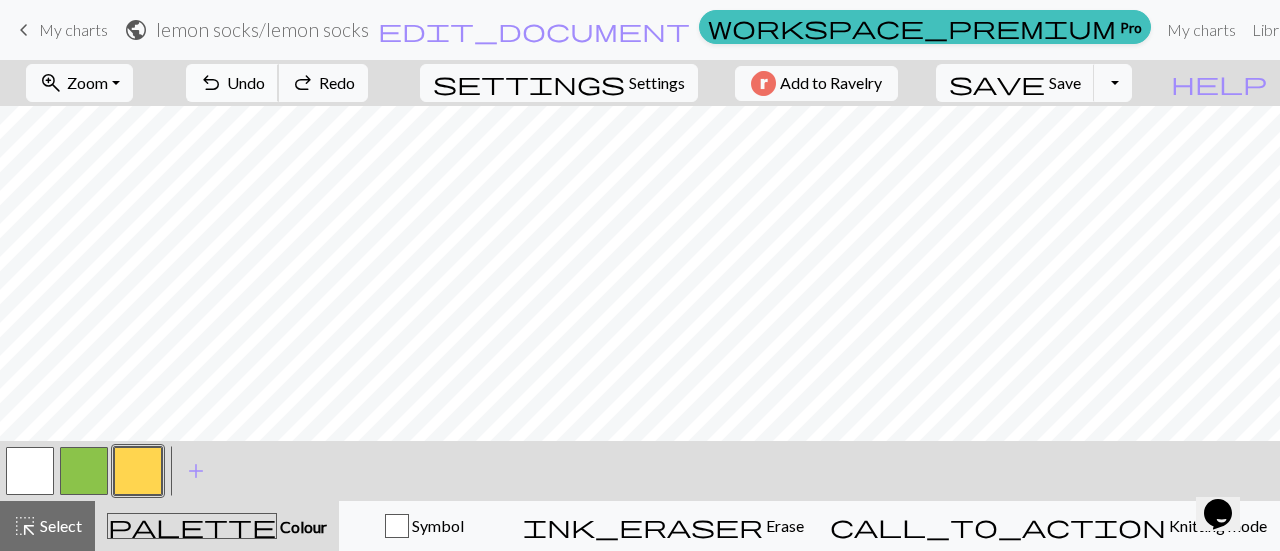 click on "Undo" at bounding box center (246, 82) 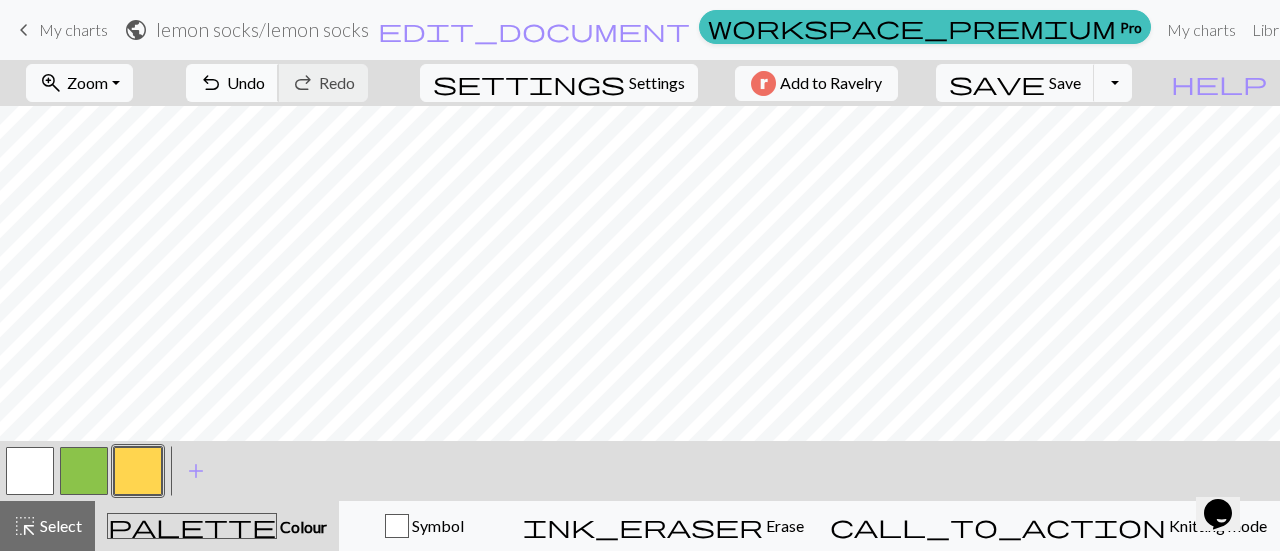 click on "undo" at bounding box center (211, 83) 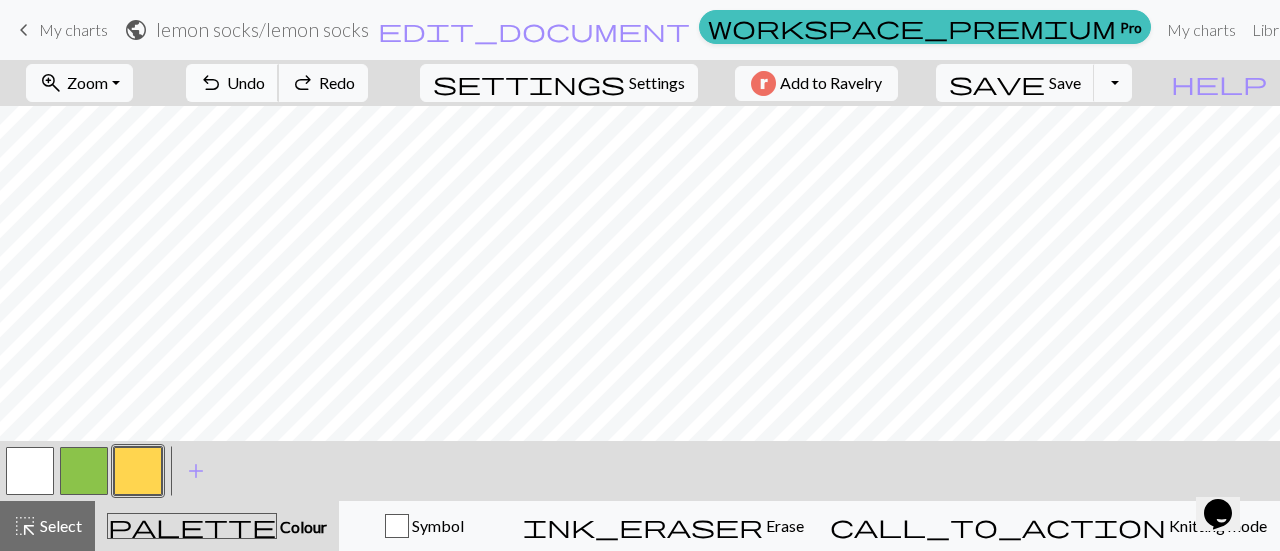 click on "undo" at bounding box center (211, 83) 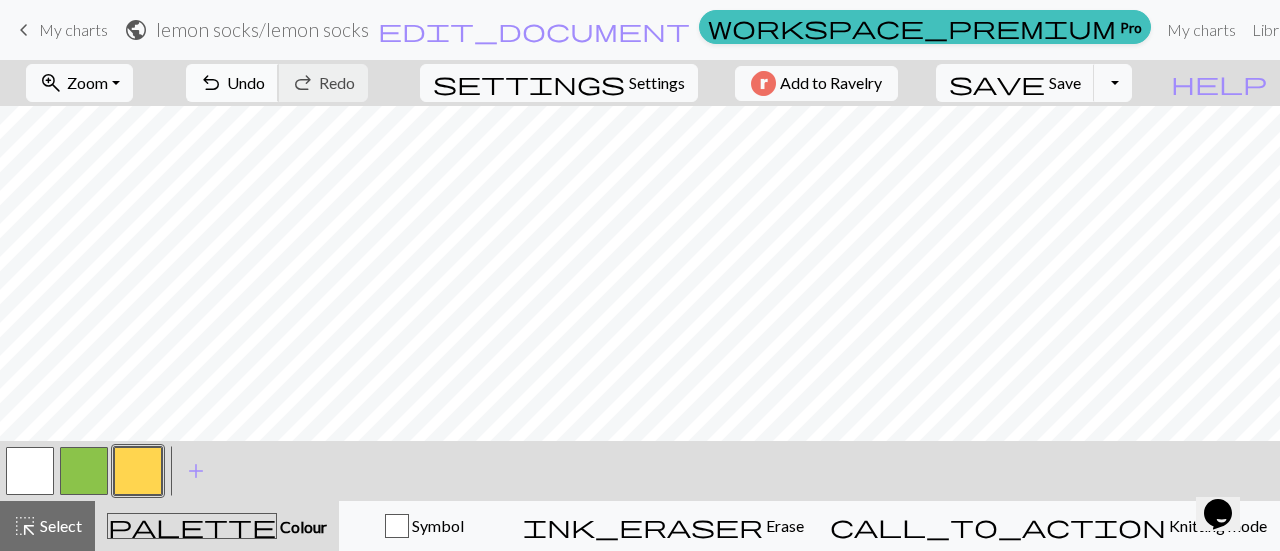 click on "Undo" at bounding box center (246, 82) 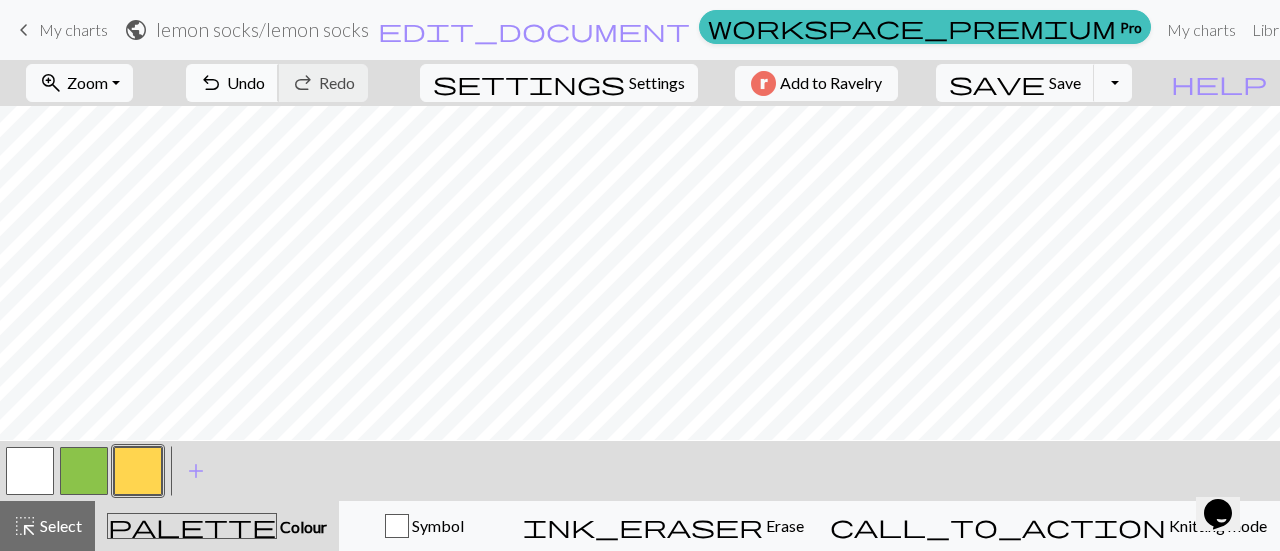 scroll, scrollTop: 52, scrollLeft: 0, axis: vertical 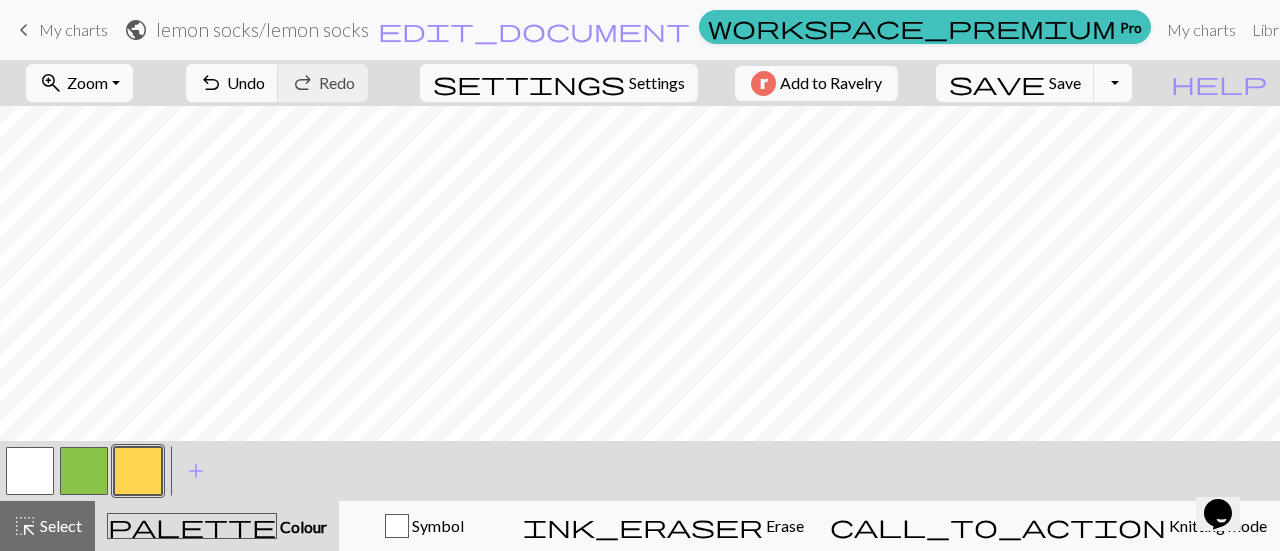 click at bounding box center (30, 471) 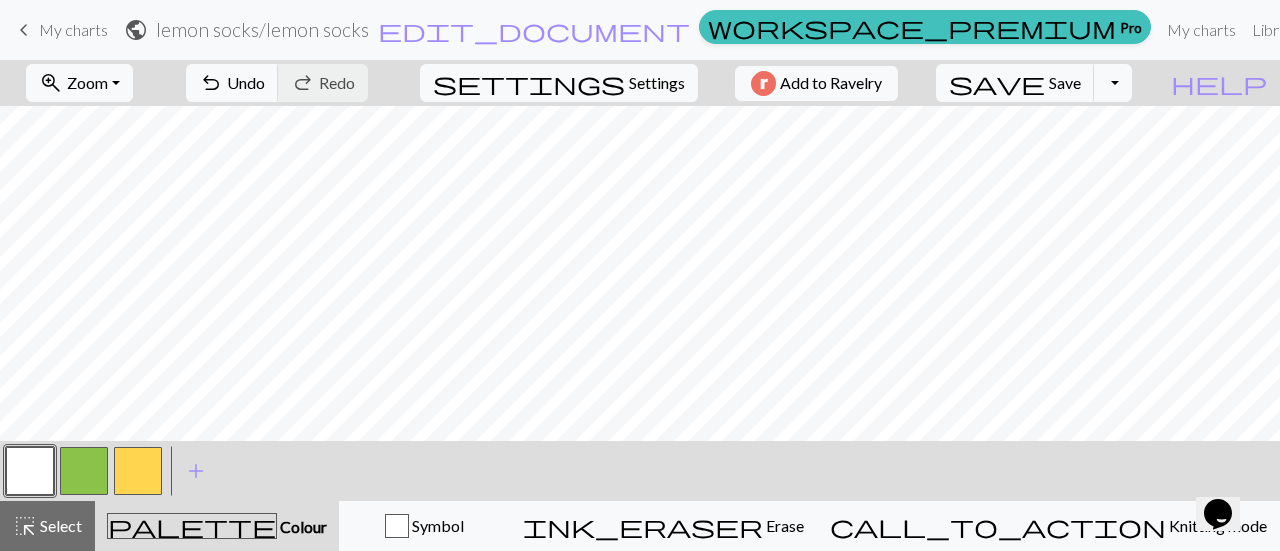 click at bounding box center (138, 471) 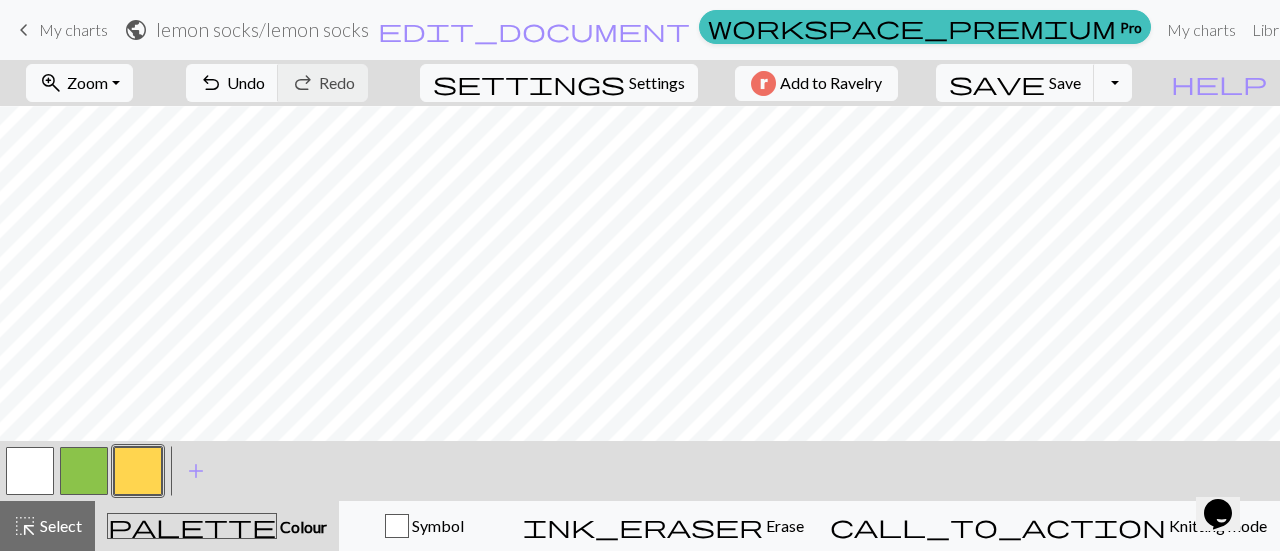 scroll, scrollTop: 64, scrollLeft: 0, axis: vertical 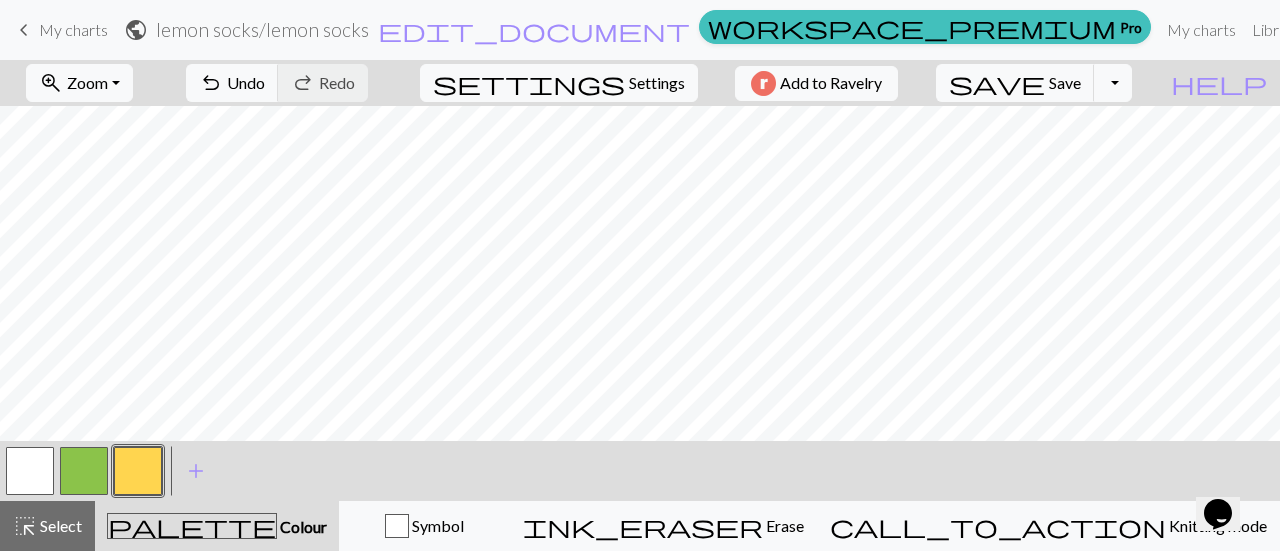 click at bounding box center (30, 471) 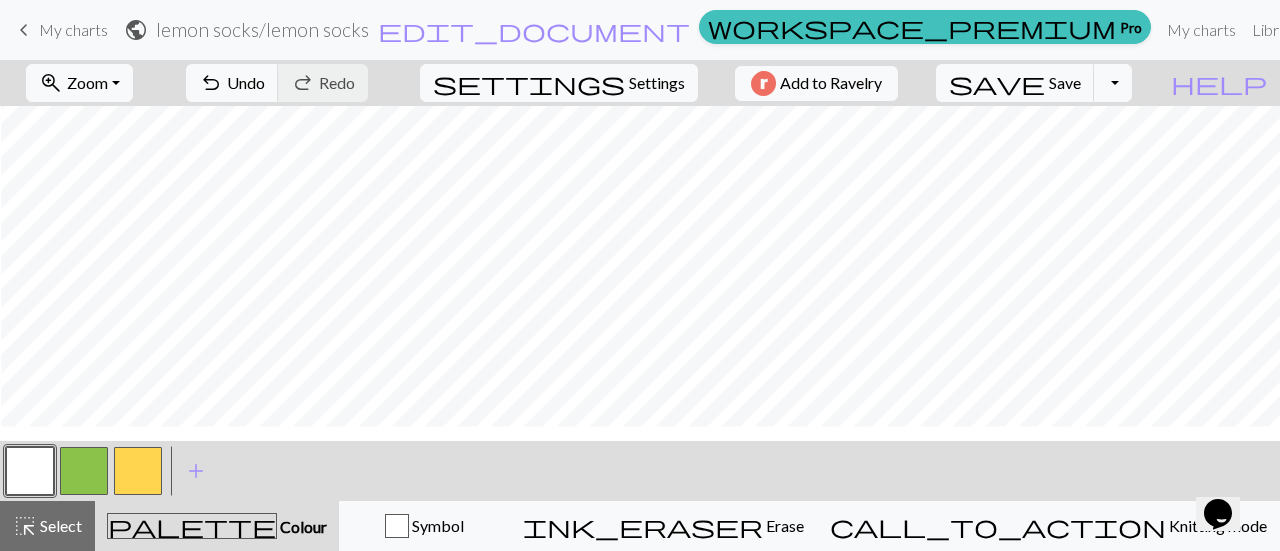 scroll, scrollTop: 41, scrollLeft: 1, axis: both 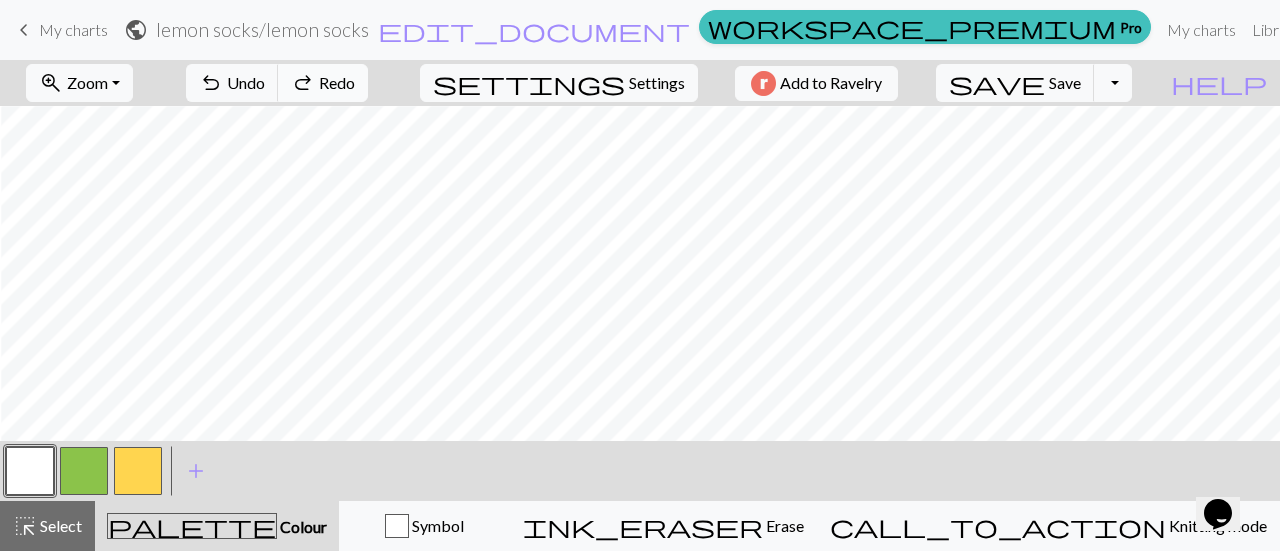 click on "Redo" at bounding box center [337, 82] 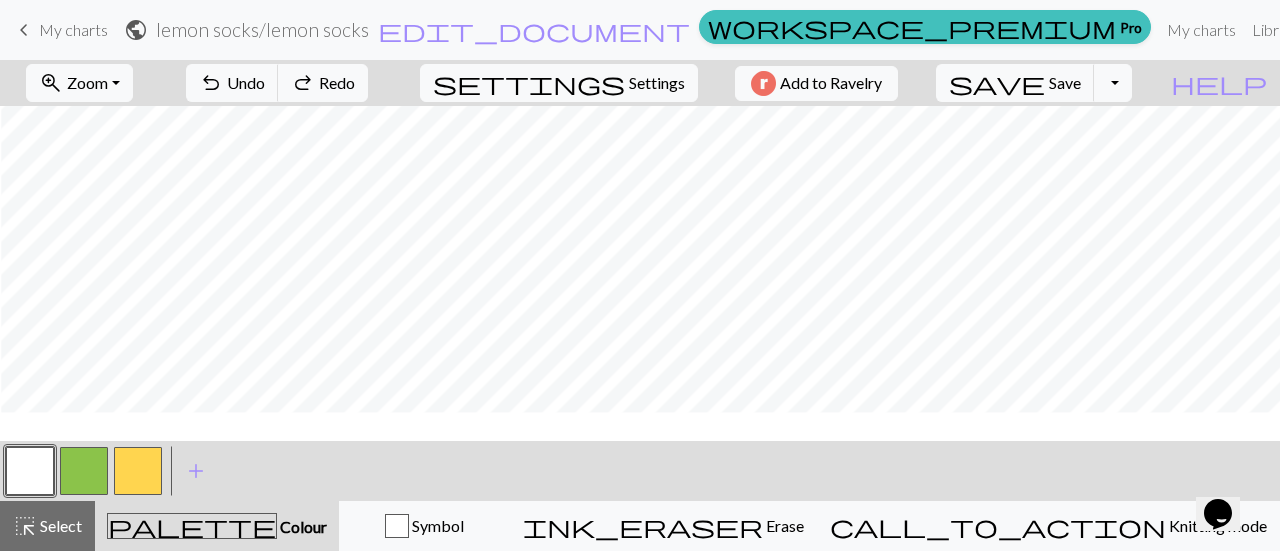 scroll, scrollTop: 0, scrollLeft: 1, axis: horizontal 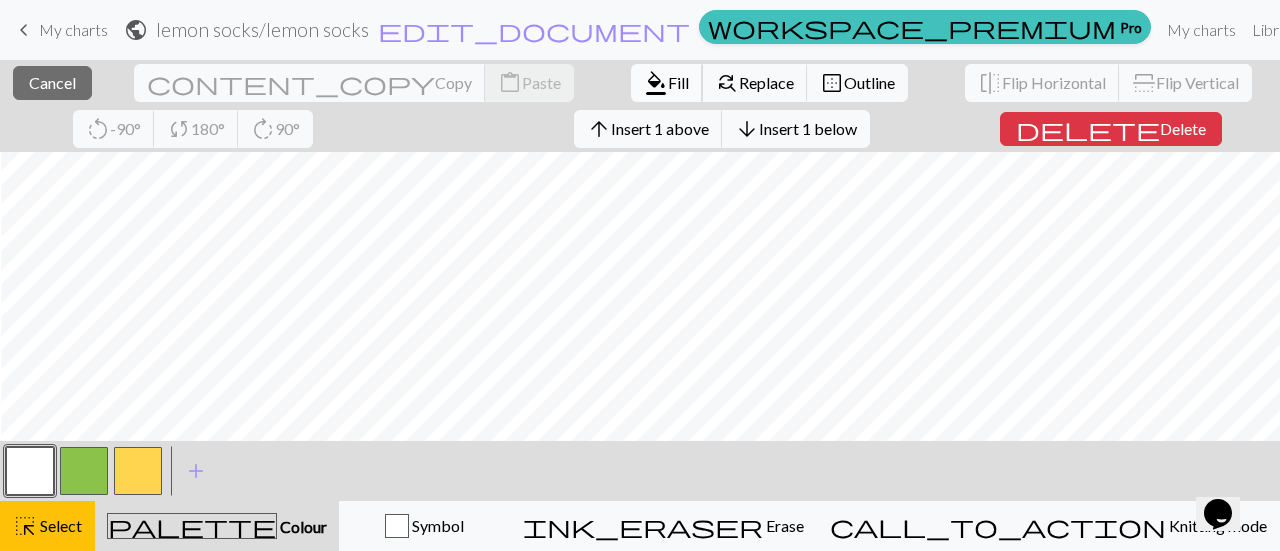 click on "Fill" at bounding box center [678, 82] 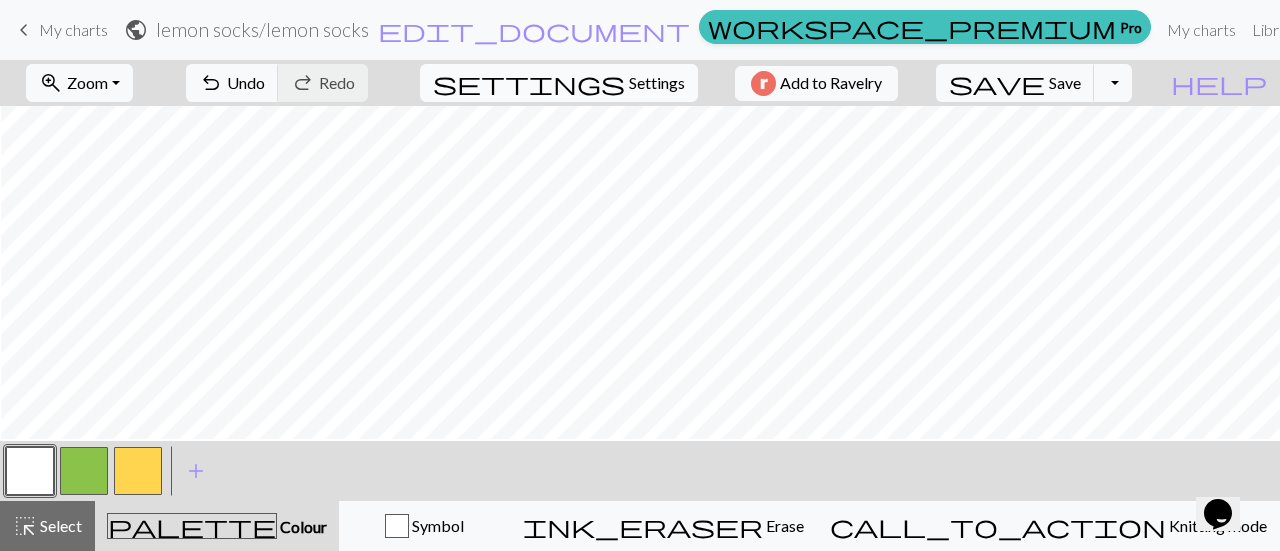 scroll, scrollTop: 0, scrollLeft: 1, axis: horizontal 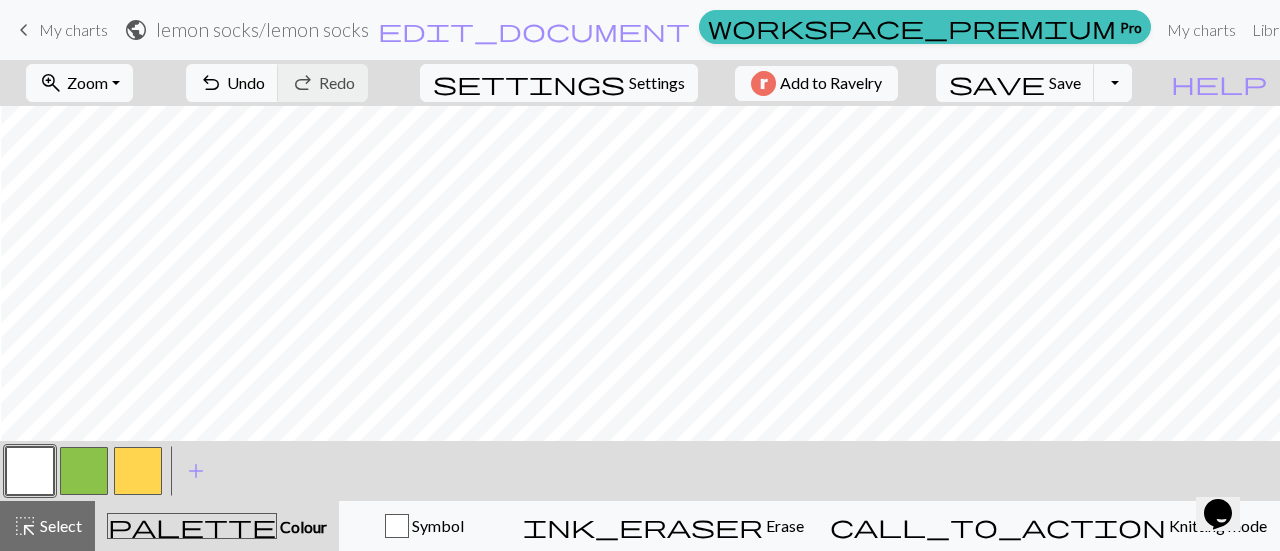 click at bounding box center [84, 471] 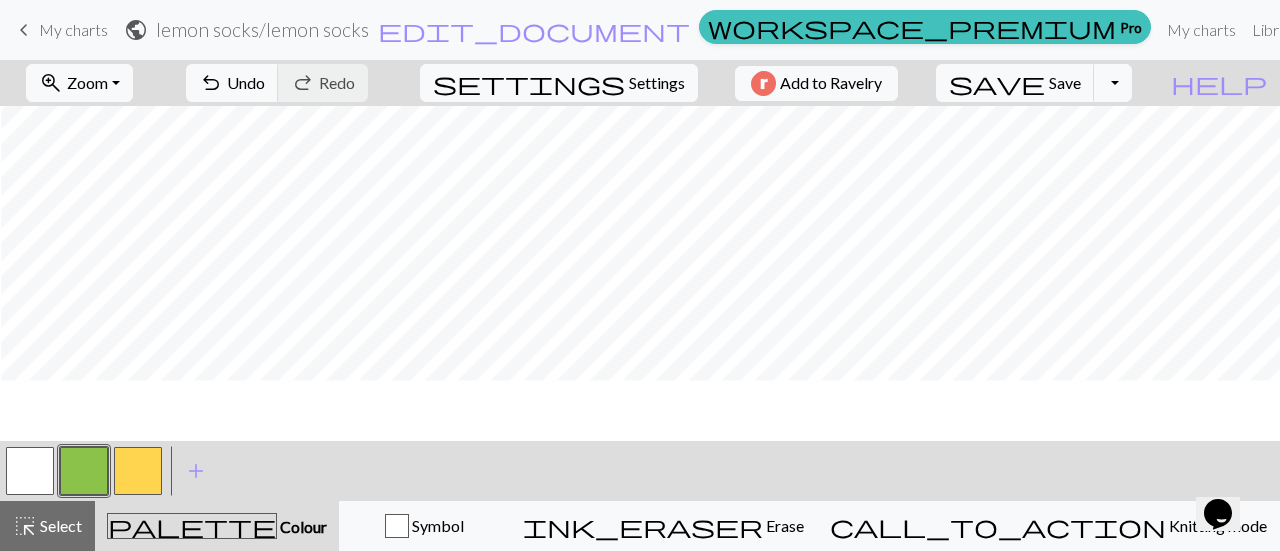 scroll, scrollTop: 0, scrollLeft: 1, axis: horizontal 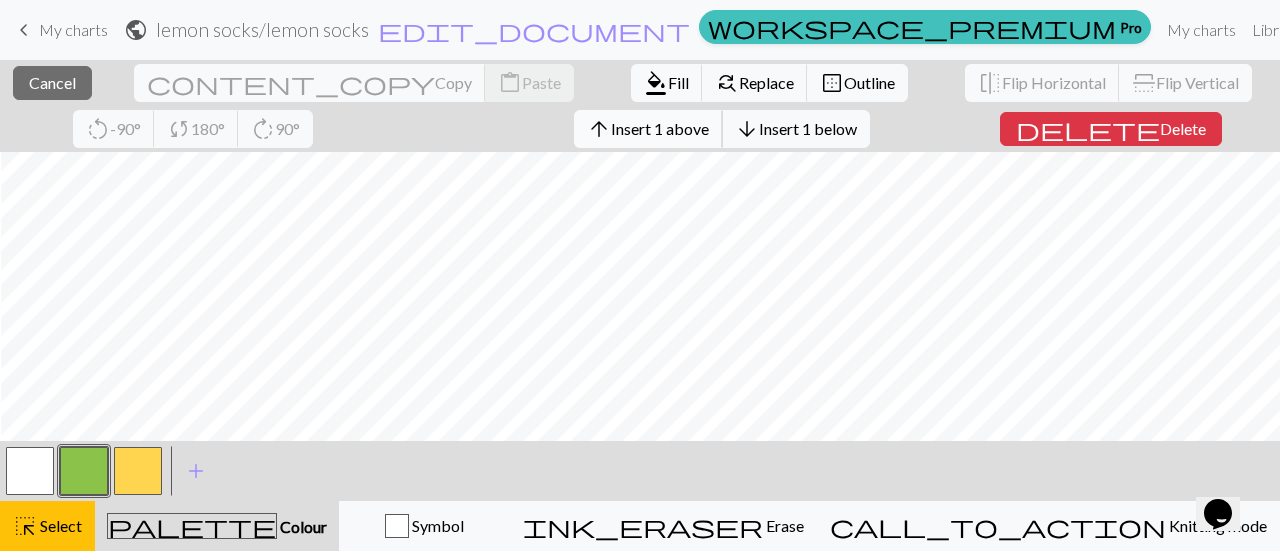 click on "Insert 1 above" at bounding box center [660, 128] 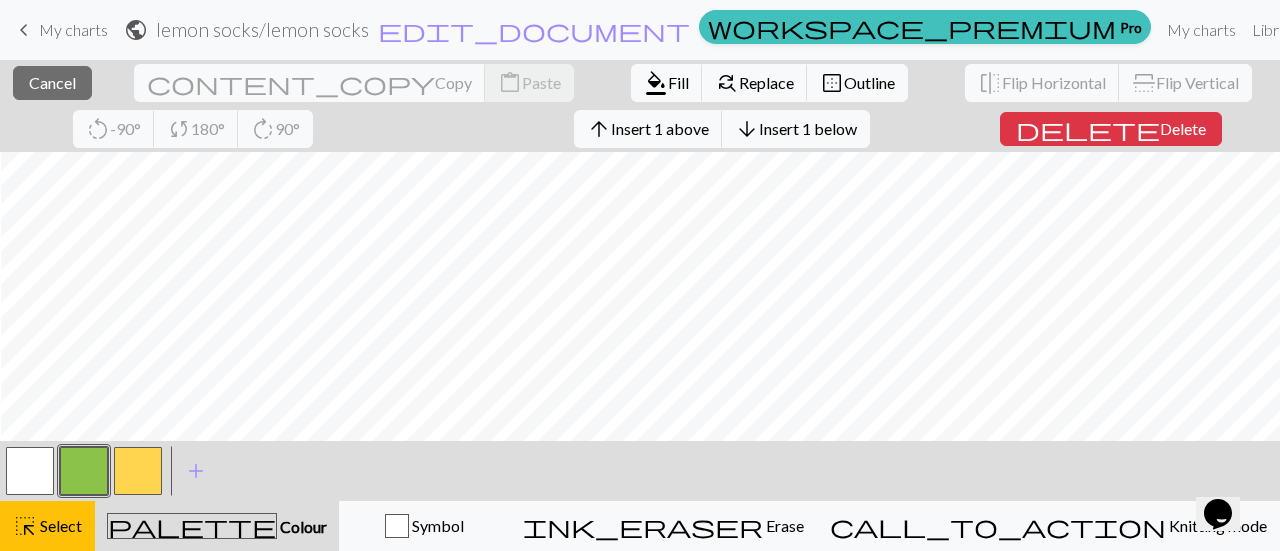 click on "arrow_upward  Insert 1 above arrow_downward Insert 1 below" at bounding box center [722, 129] 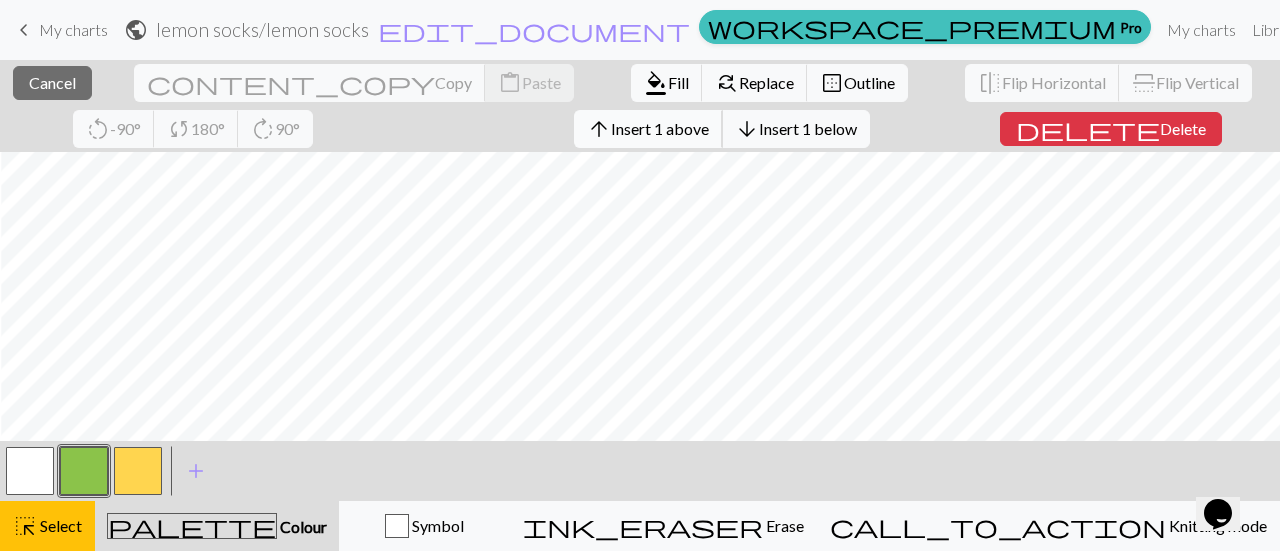 click on "Insert 1 above" at bounding box center (660, 128) 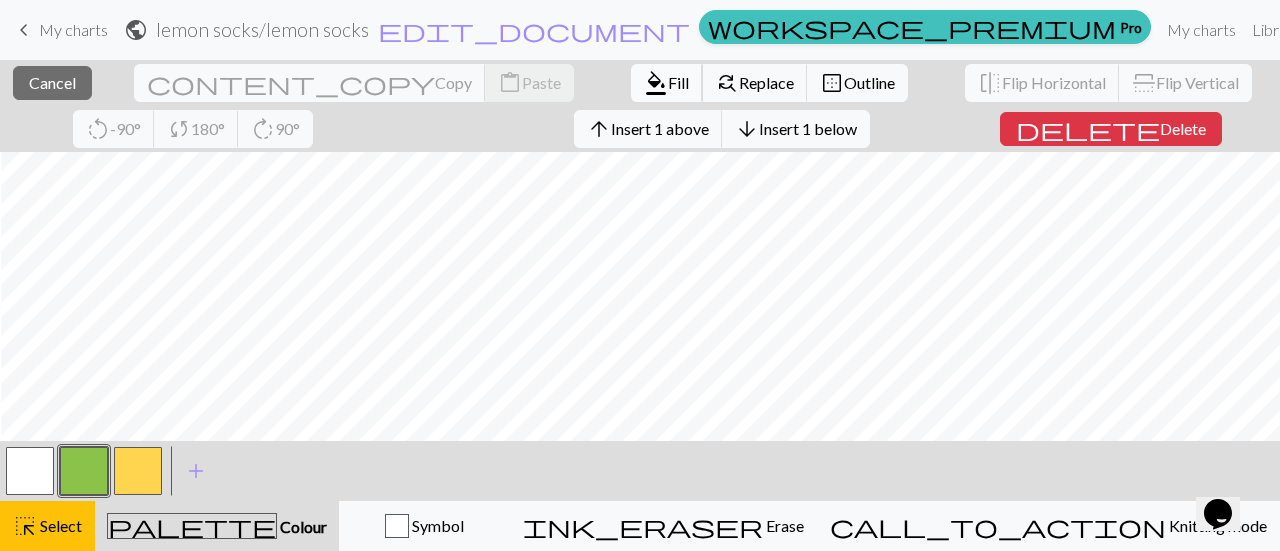 click on "Fill" at bounding box center [678, 82] 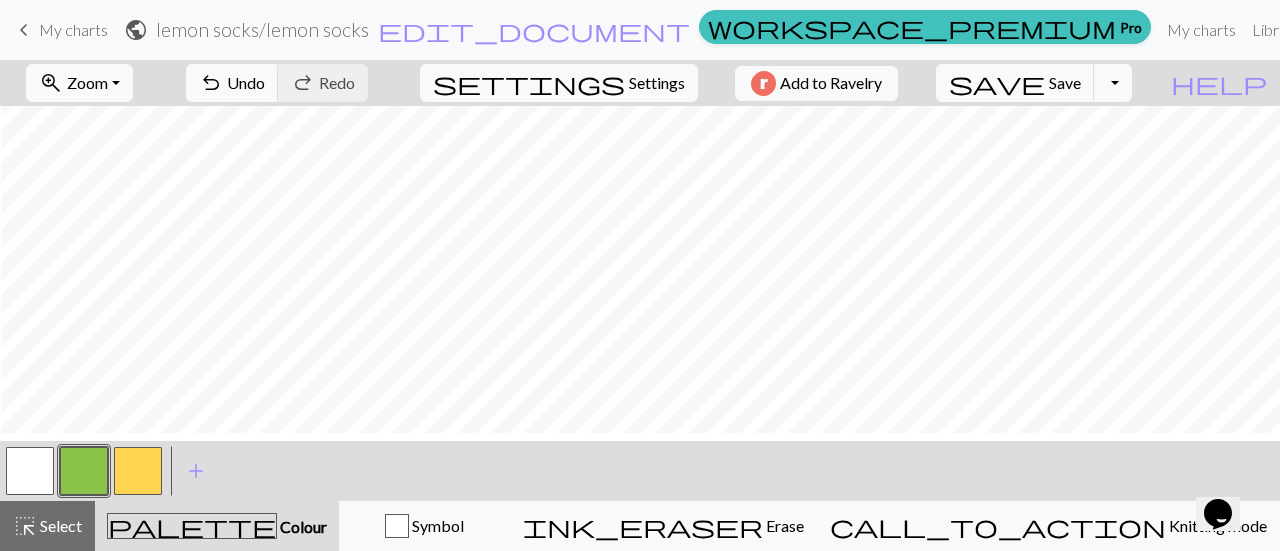 scroll, scrollTop: 0, scrollLeft: 1, axis: horizontal 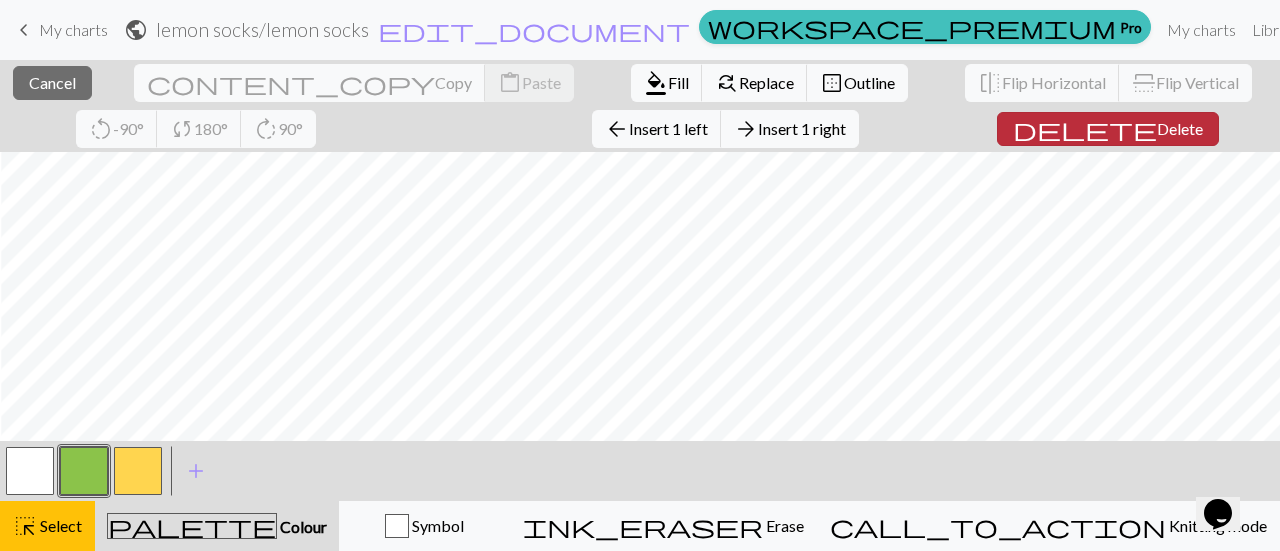 click on "Delete" at bounding box center [1180, 128] 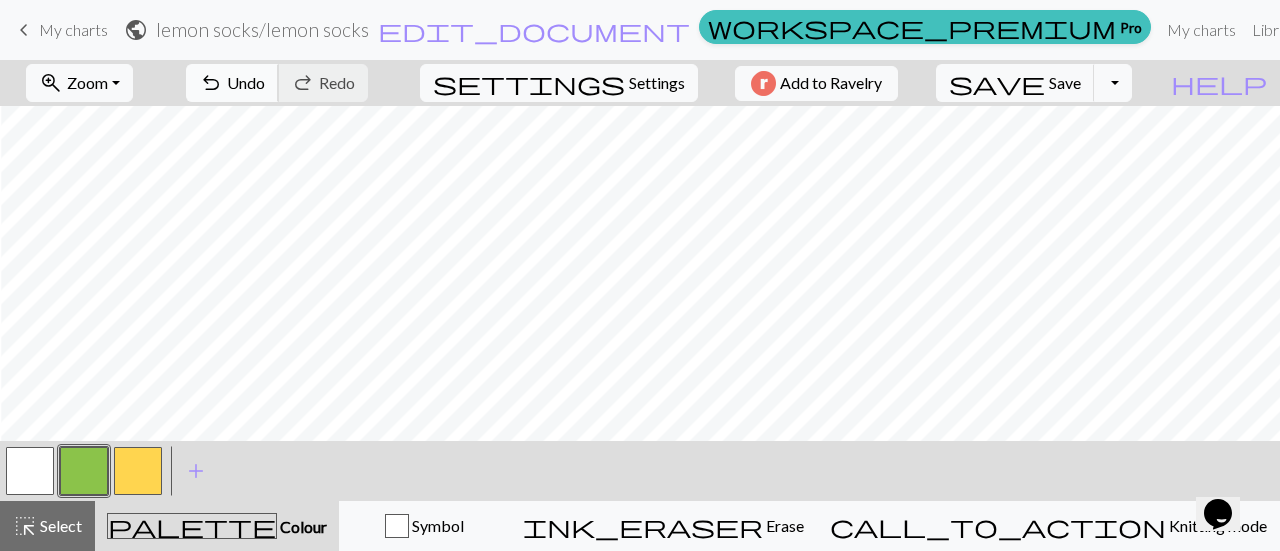 click on "Undo" at bounding box center (246, 82) 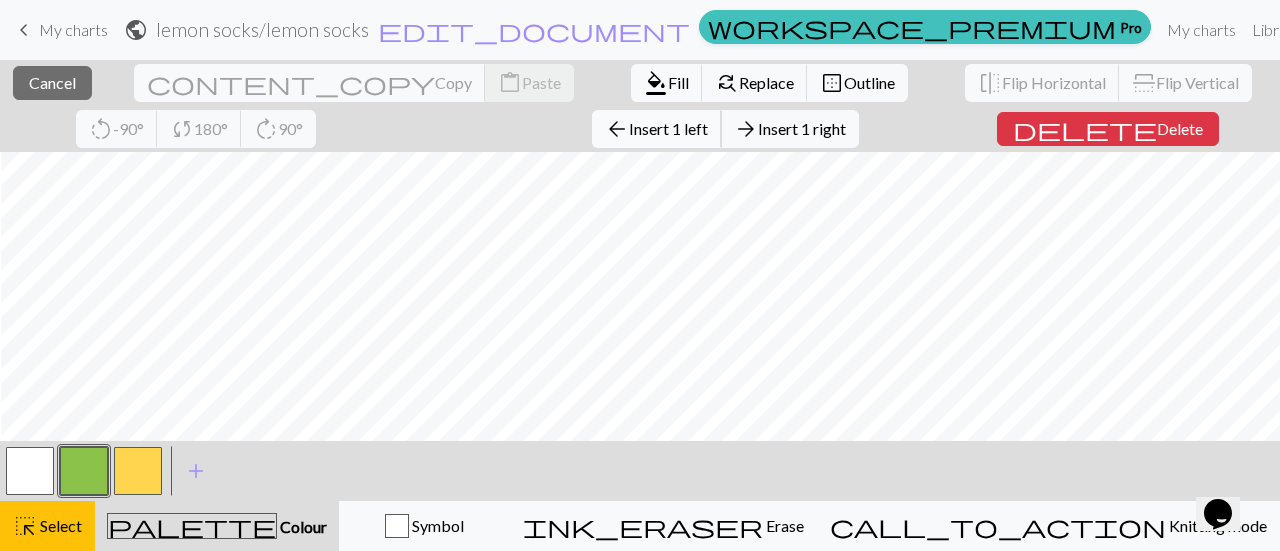 click on "arrow_back  Insert 1 left" at bounding box center [657, 129] 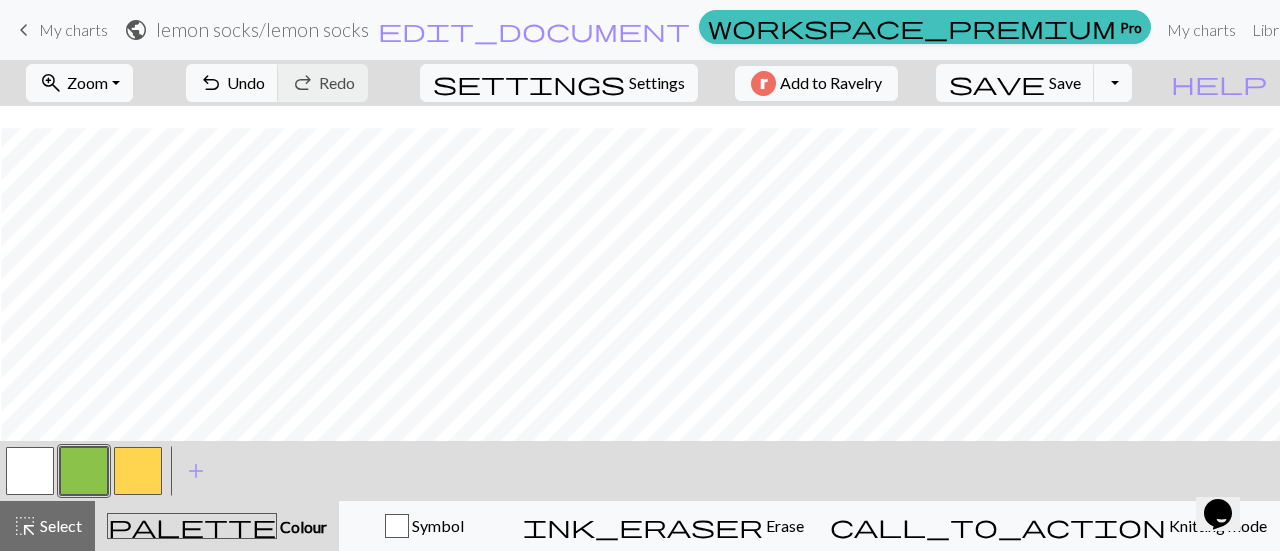 scroll, scrollTop: 147, scrollLeft: 1, axis: both 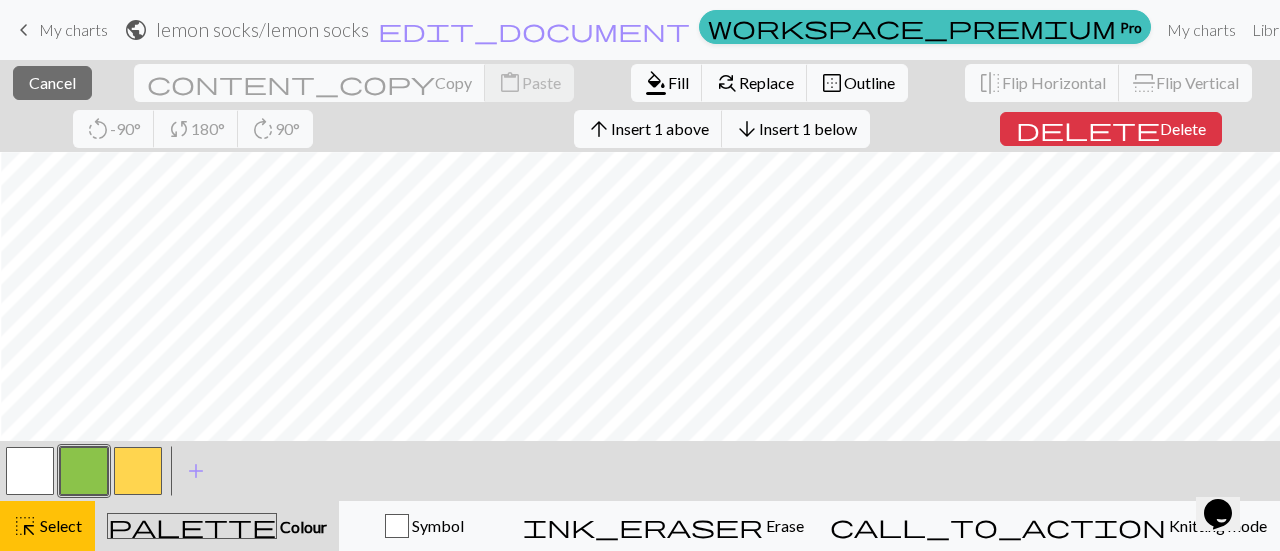 click at bounding box center [84, 471] 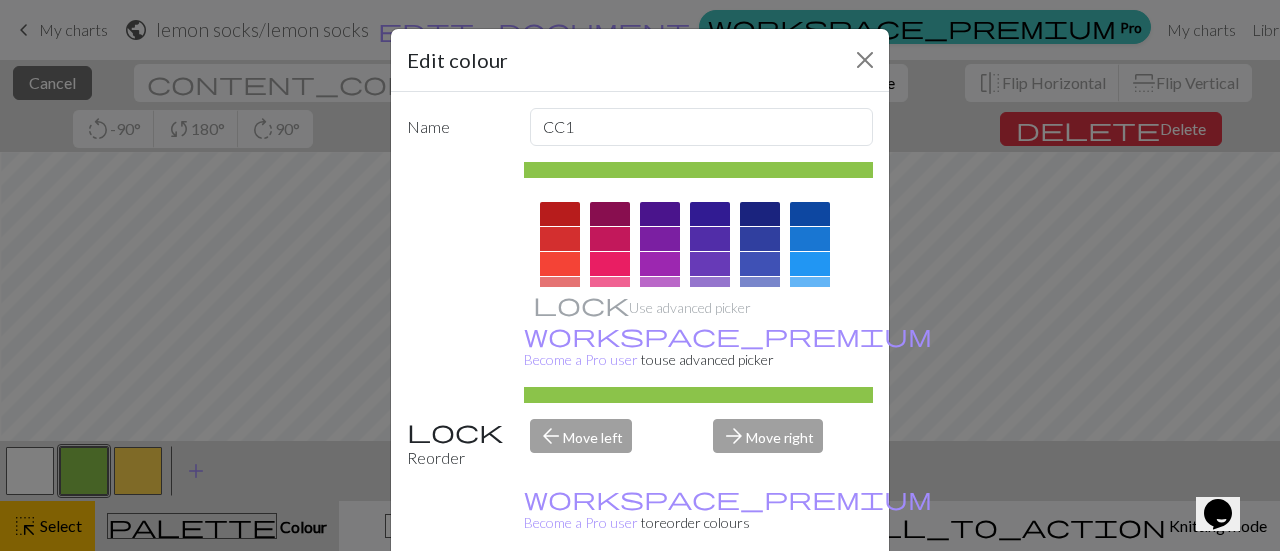 click on "Done" at bounding box center (760, 602) 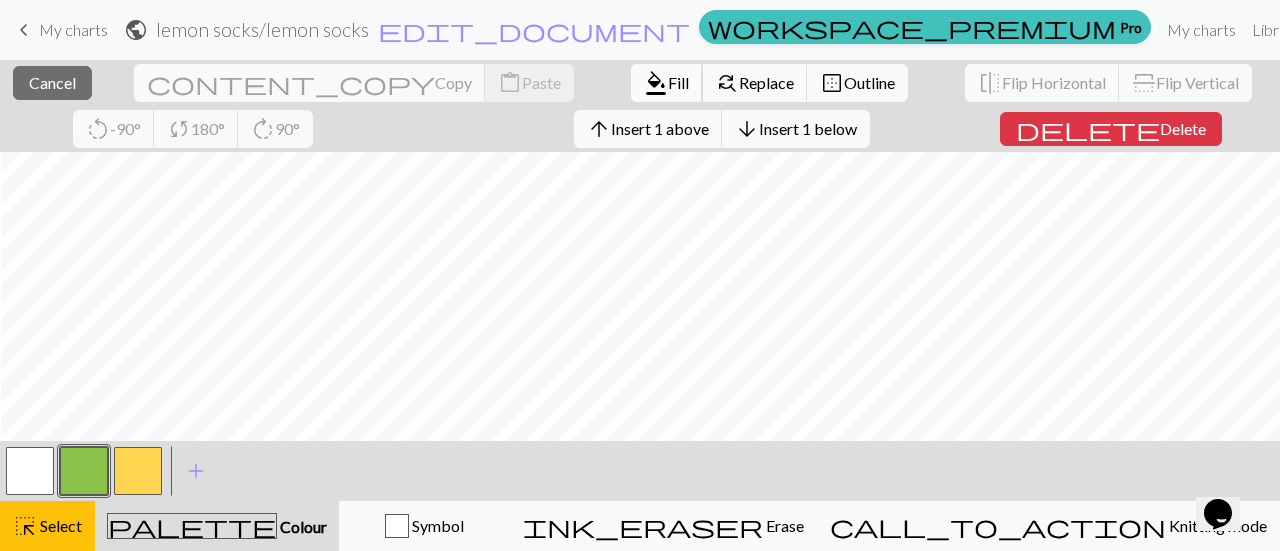 click on "Fill" at bounding box center [678, 82] 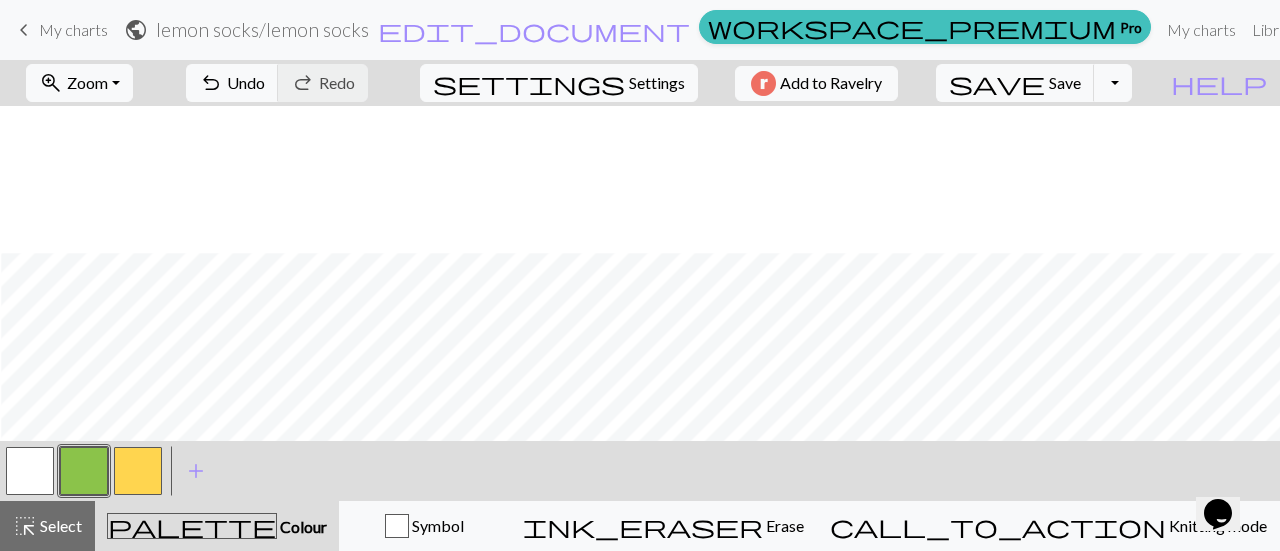scroll, scrollTop: 147, scrollLeft: 1, axis: both 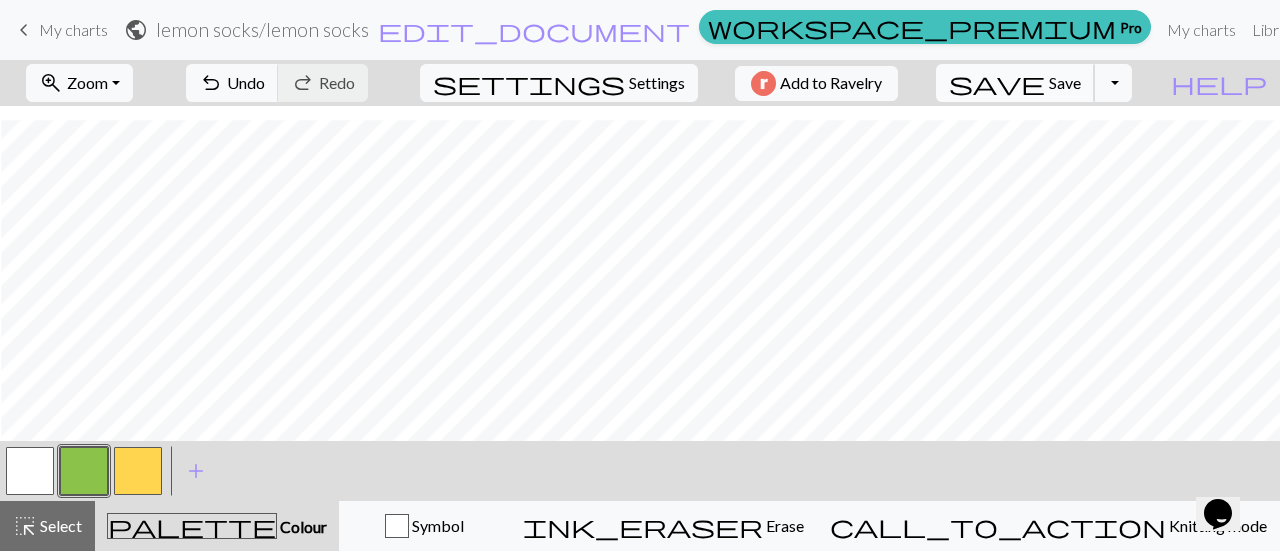 click on "save Save Save" at bounding box center [1015, 83] 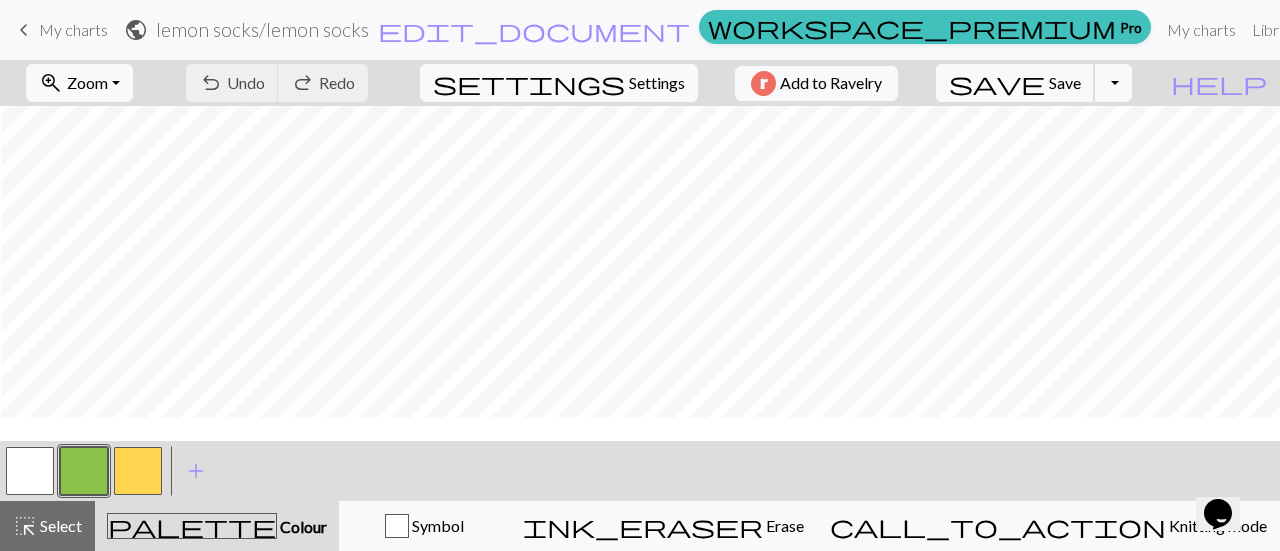 scroll, scrollTop: 0, scrollLeft: 1, axis: horizontal 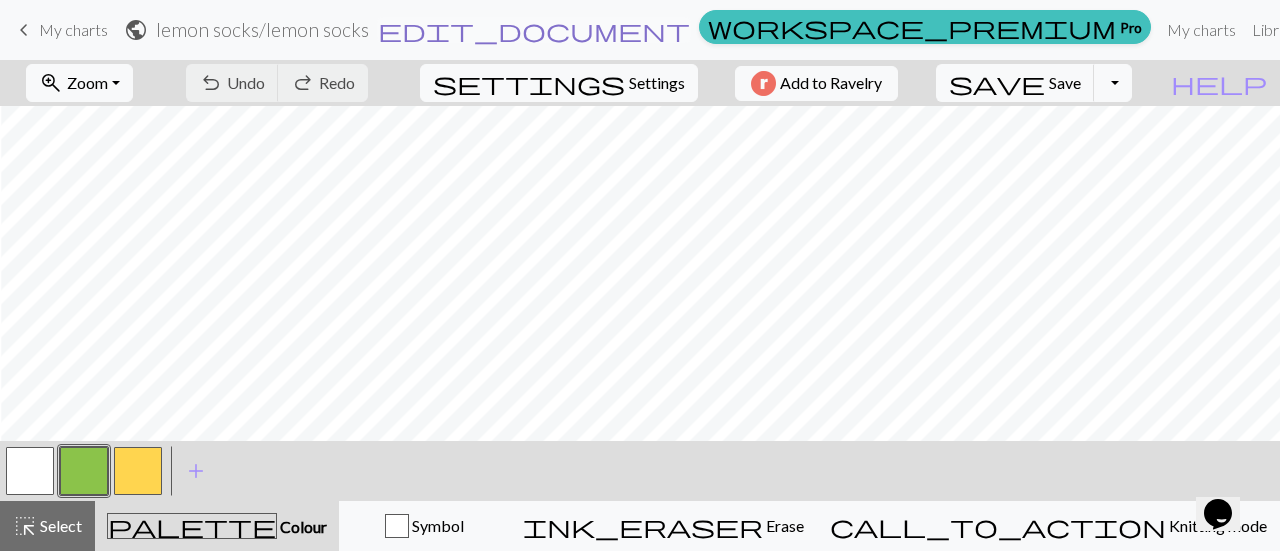 click on "edit_document" at bounding box center (534, 30) 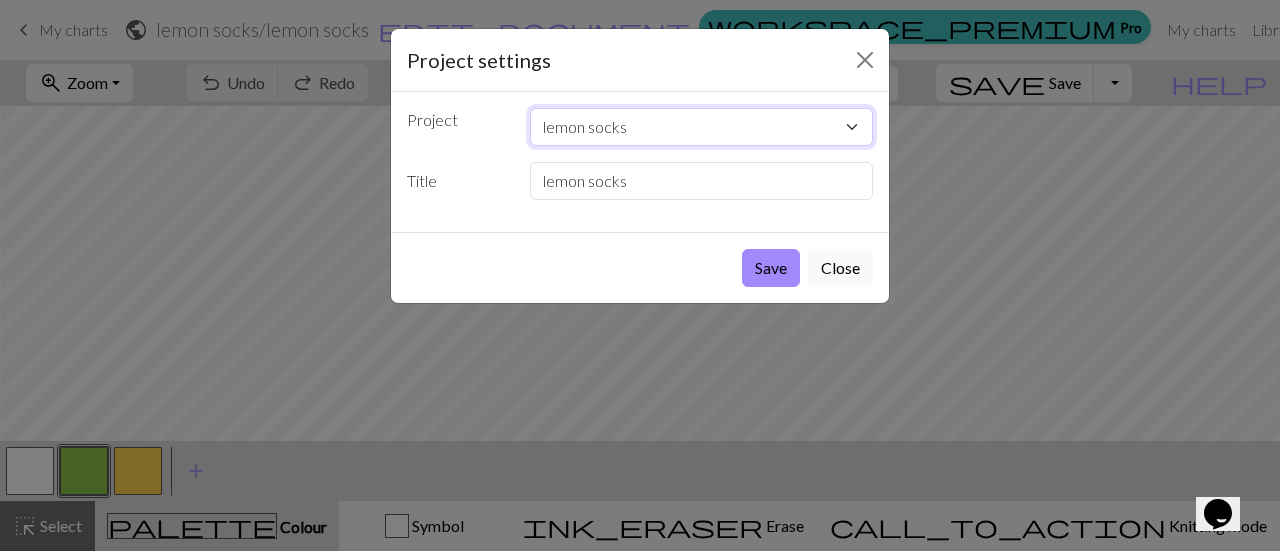 click on "lemon socks Flowers Make myself Flowers" at bounding box center (702, 127) 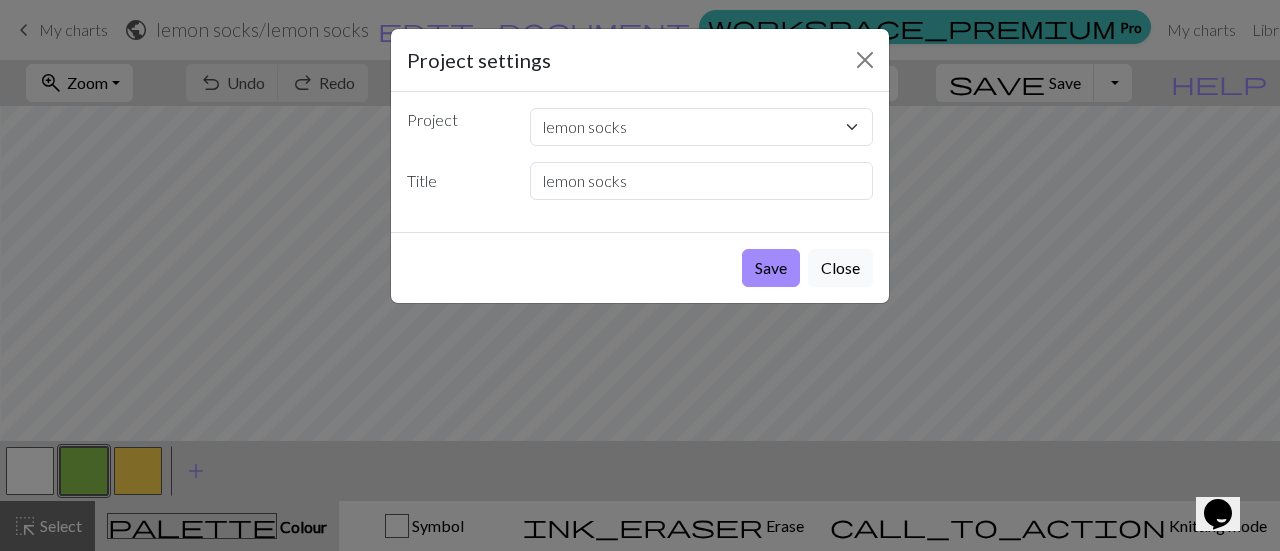 click on "Title" at bounding box center [456, 181] 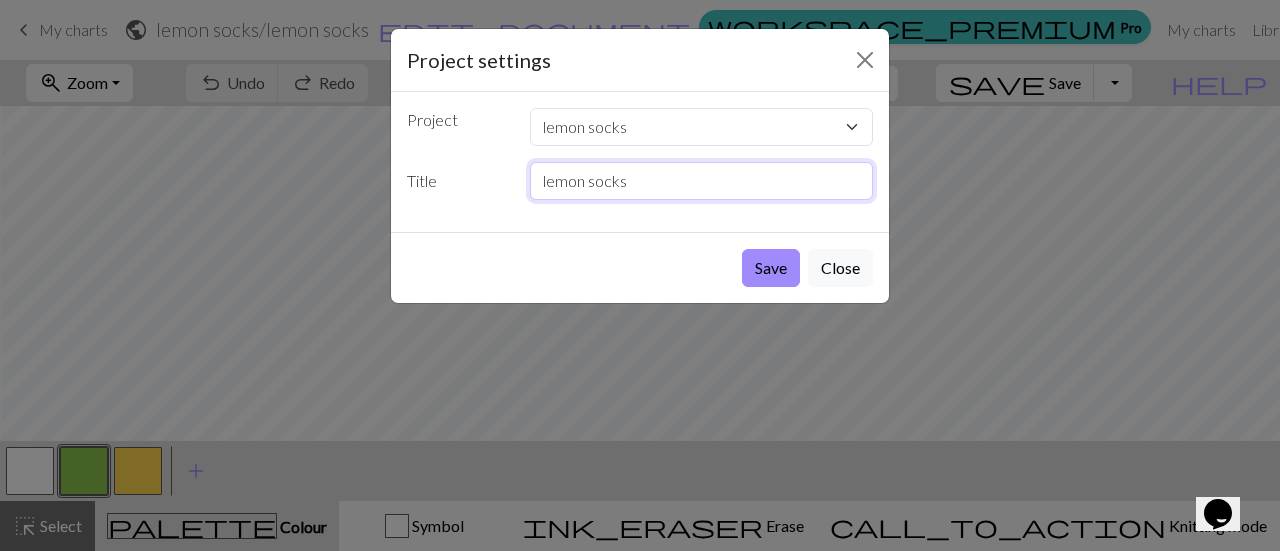 click on "lemon socks" at bounding box center [702, 181] 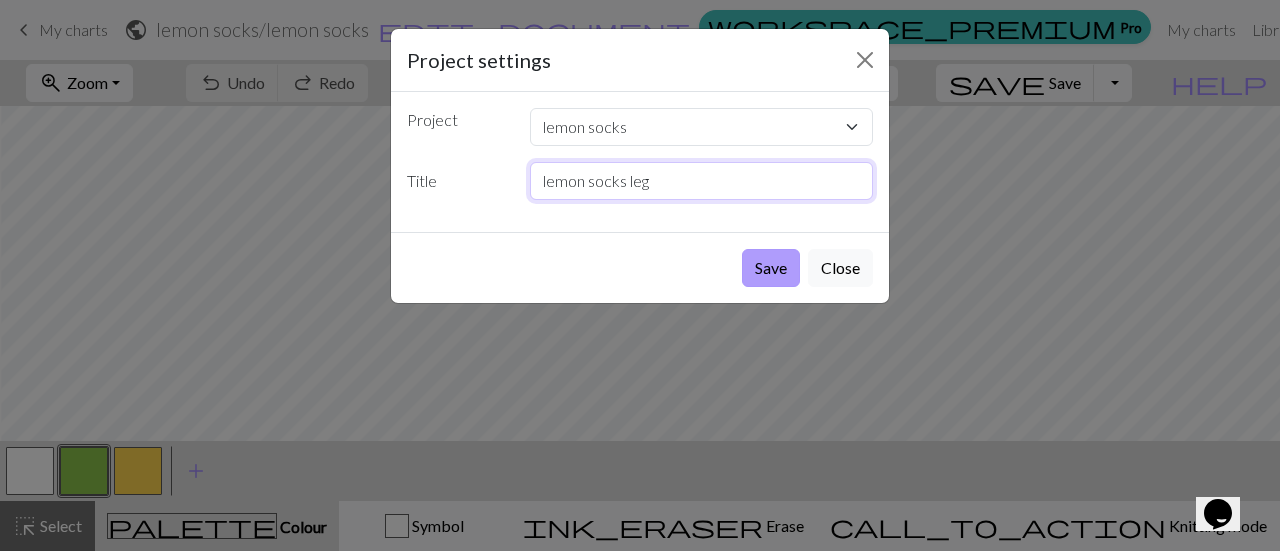 type on "lemon socks leg" 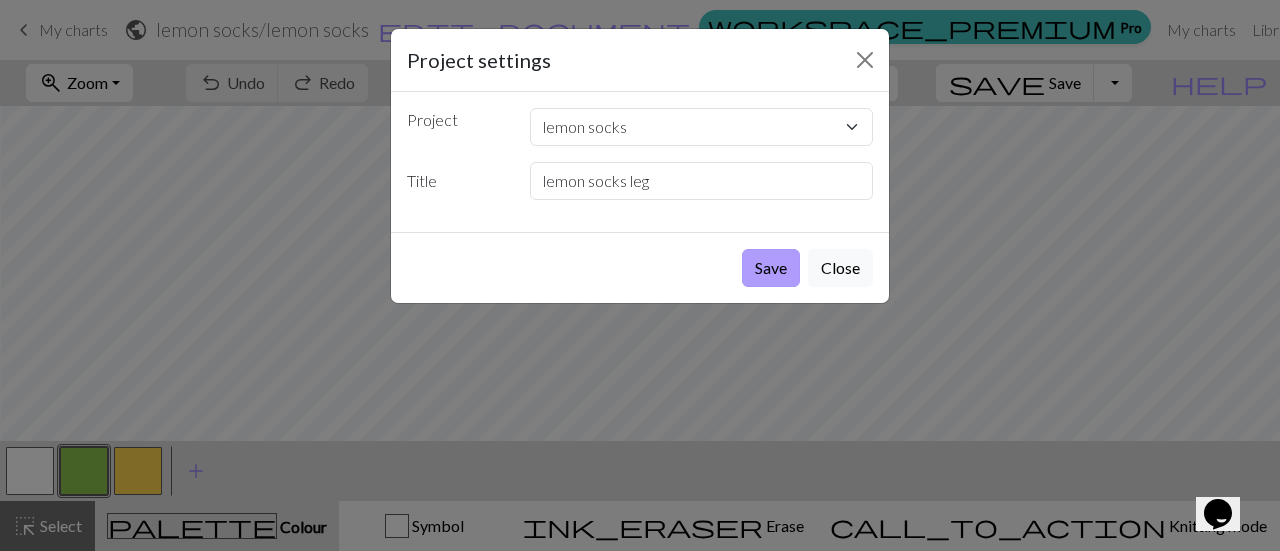 click on "Save" at bounding box center (771, 268) 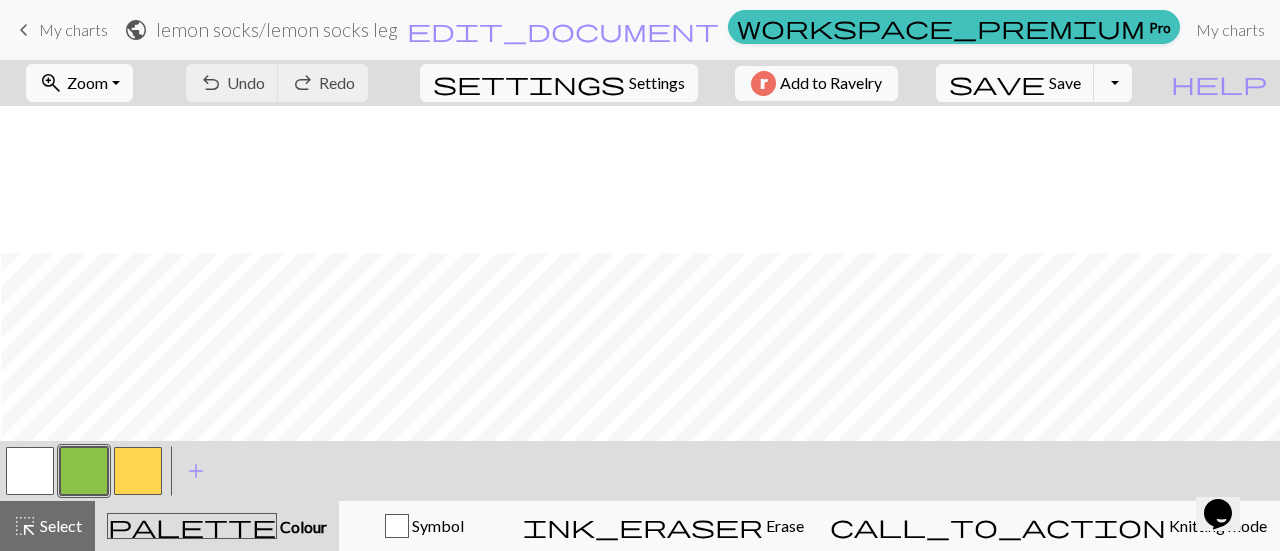scroll, scrollTop: 147, scrollLeft: 1, axis: both 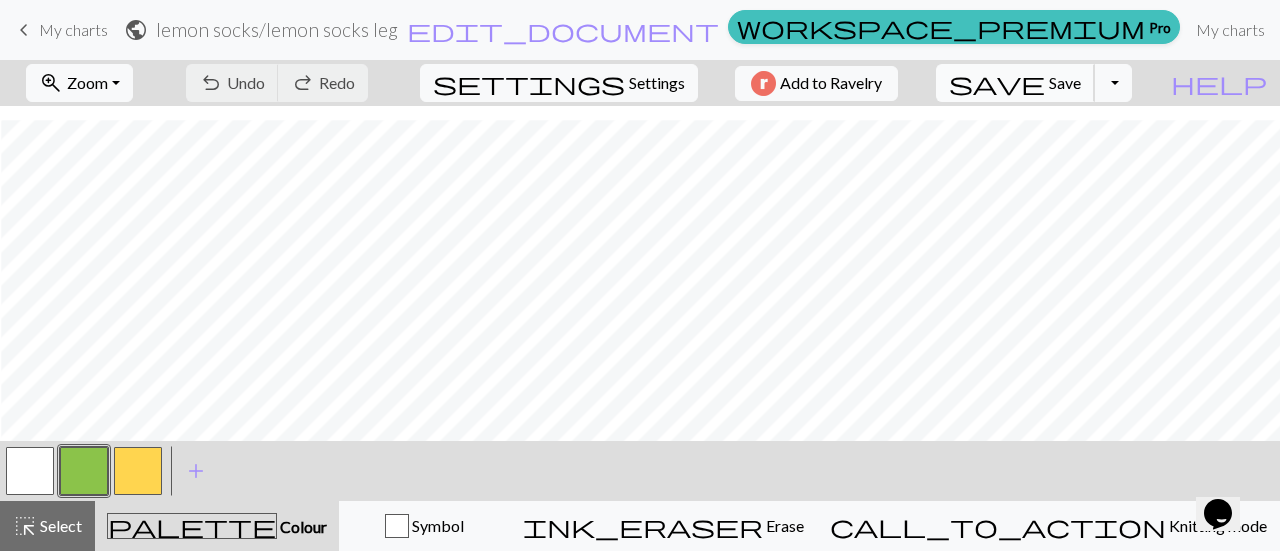 click on "Save" at bounding box center (1065, 82) 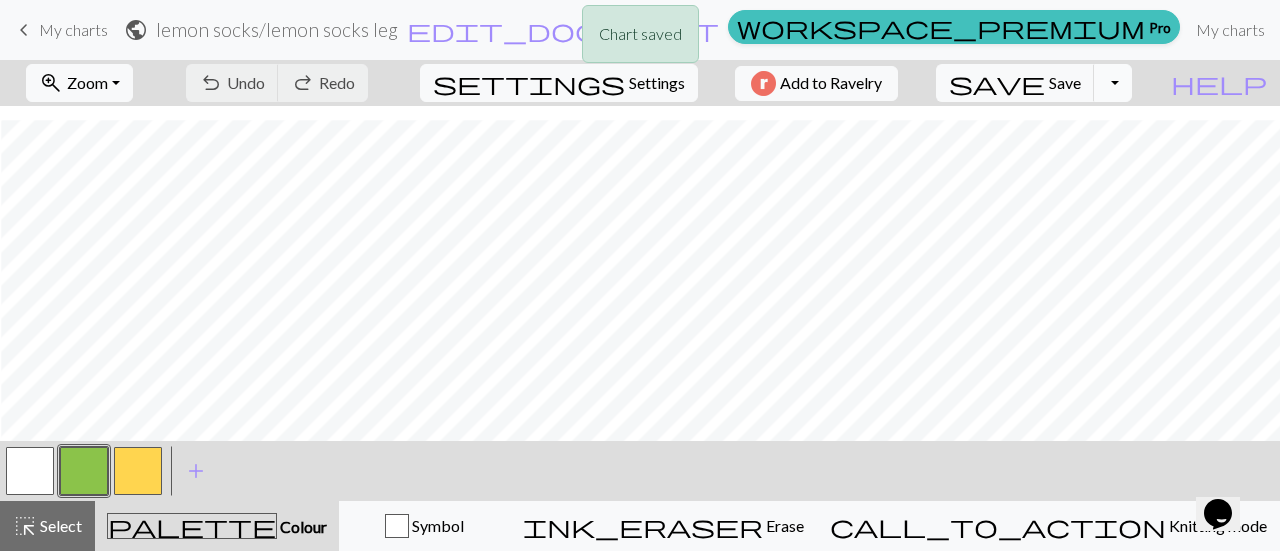 click on "Toggle Dropdown" at bounding box center [1113, 83] 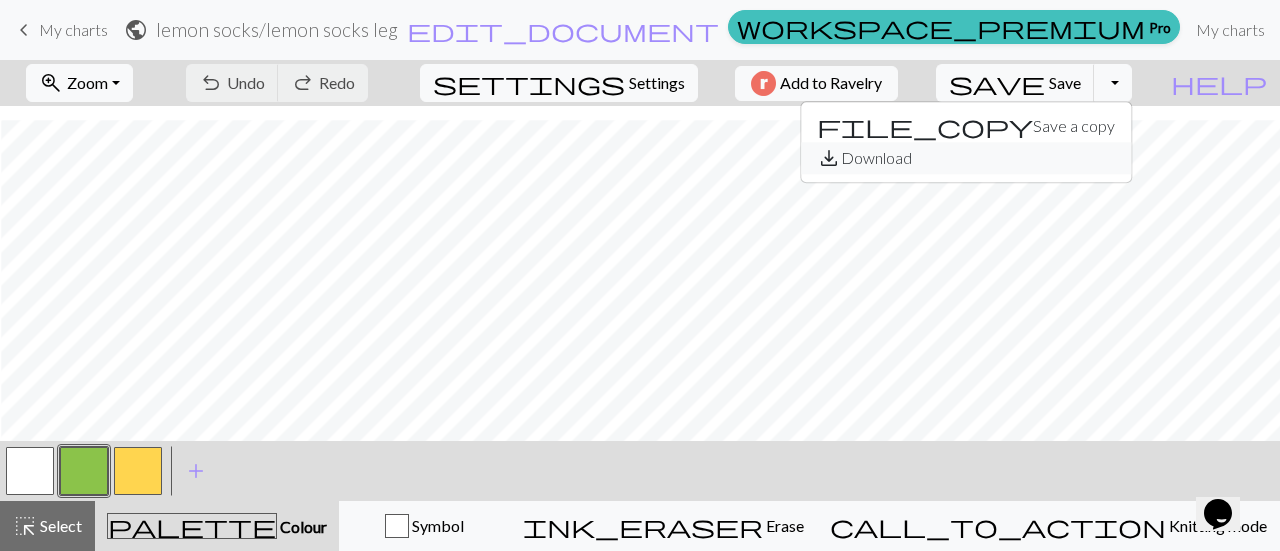 click on "save_alt  Download" at bounding box center [966, 158] 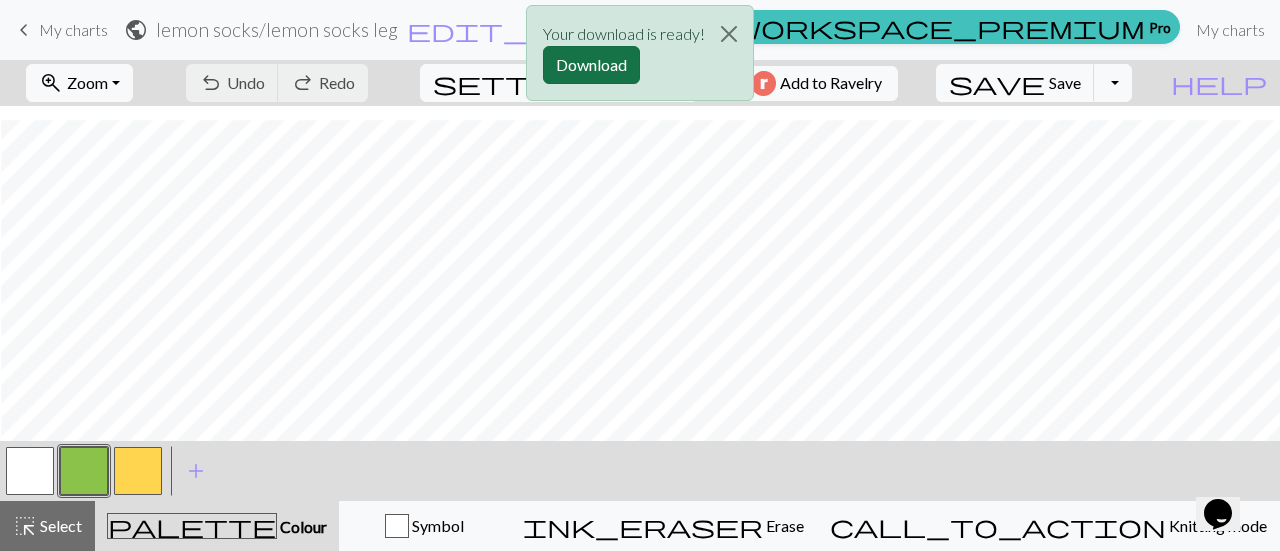 click on "Download" at bounding box center (591, 65) 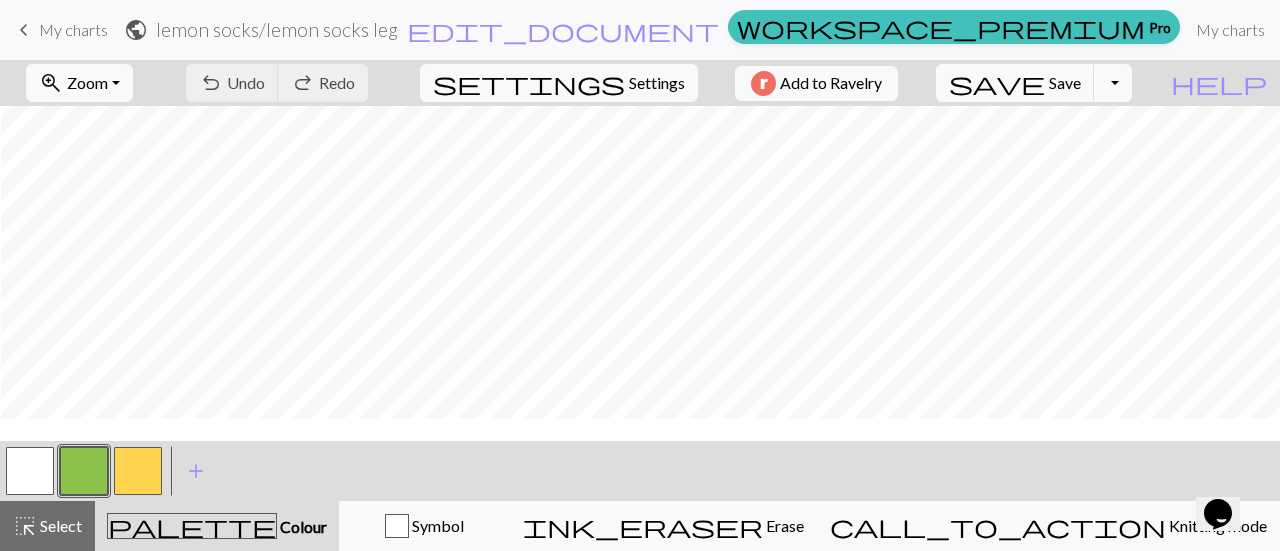 scroll, scrollTop: 0, scrollLeft: 1, axis: horizontal 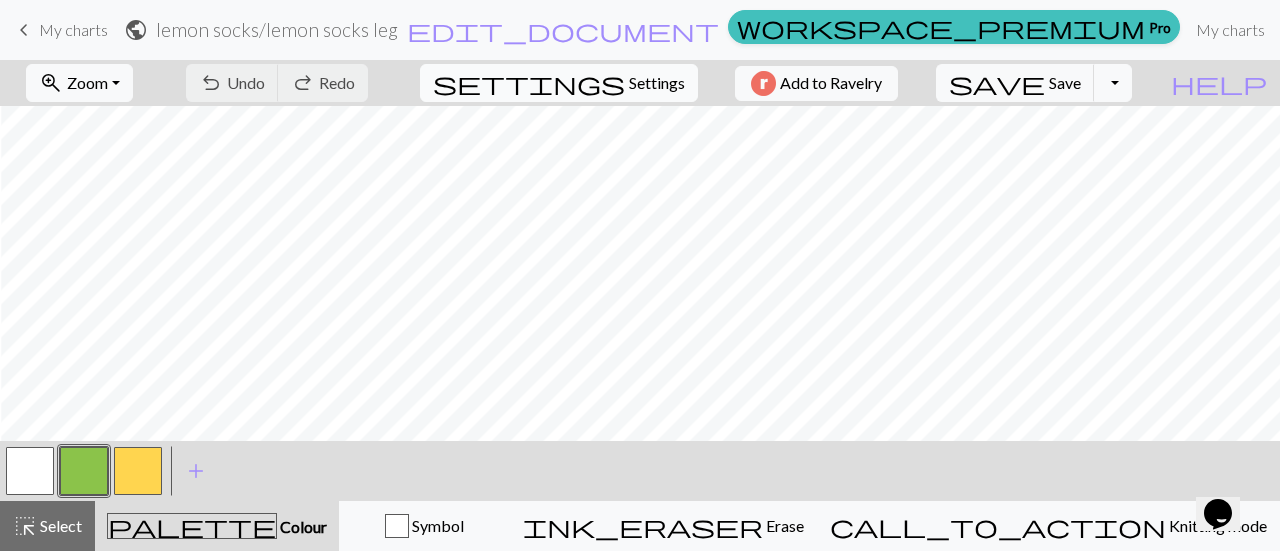 click on "settings" at bounding box center (529, 83) 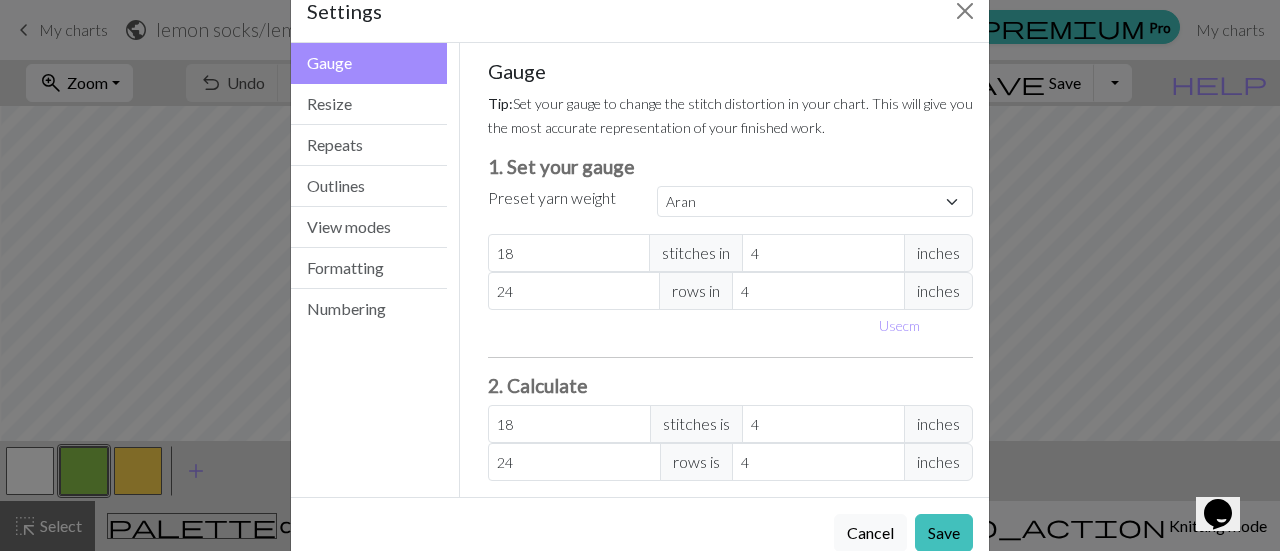 scroll, scrollTop: 89, scrollLeft: 0, axis: vertical 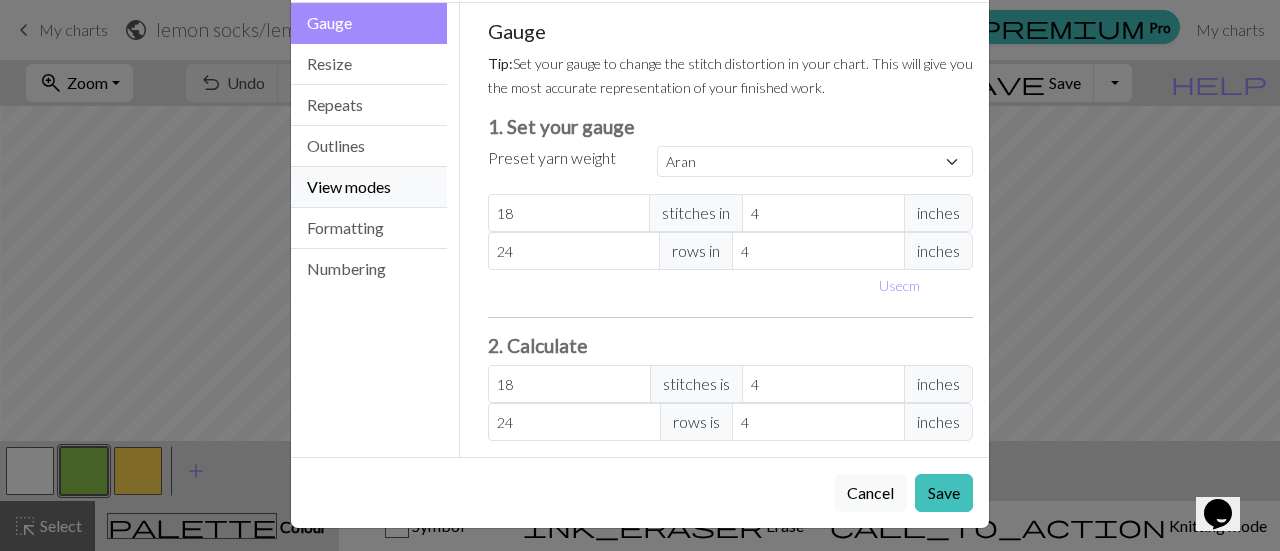 click on "View modes" at bounding box center [369, 187] 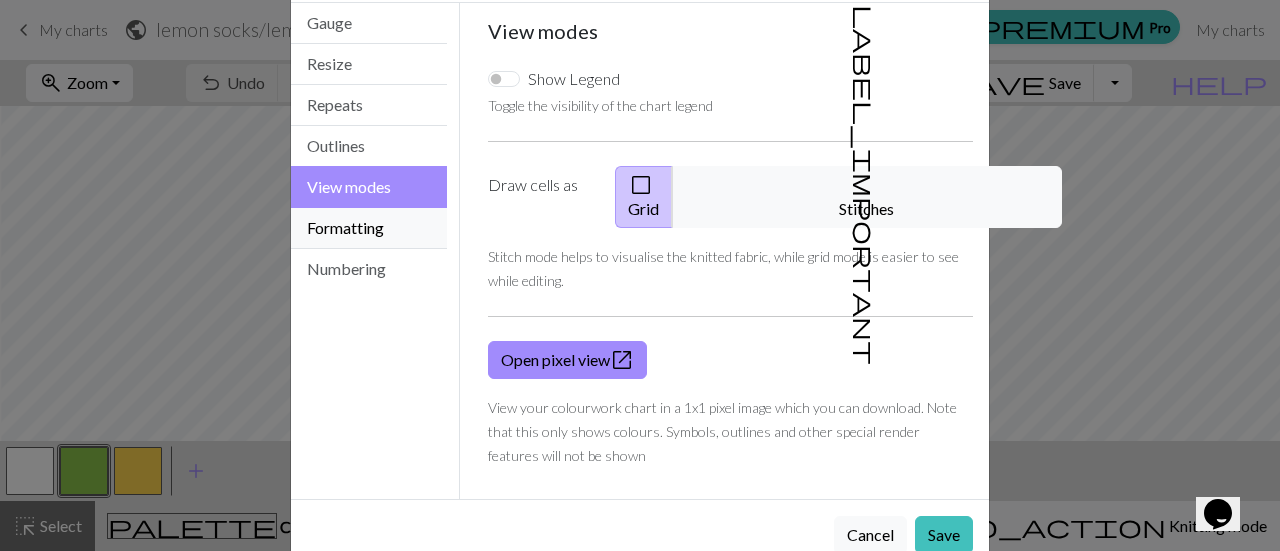 click on "Formatting" at bounding box center (369, 228) 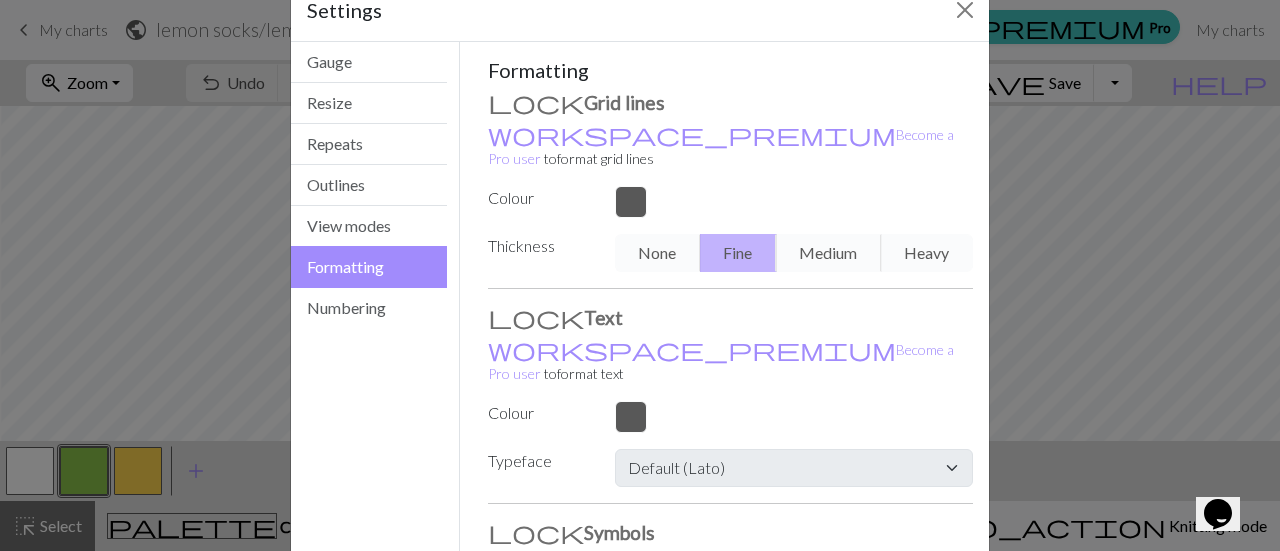 scroll, scrollTop: 0, scrollLeft: 0, axis: both 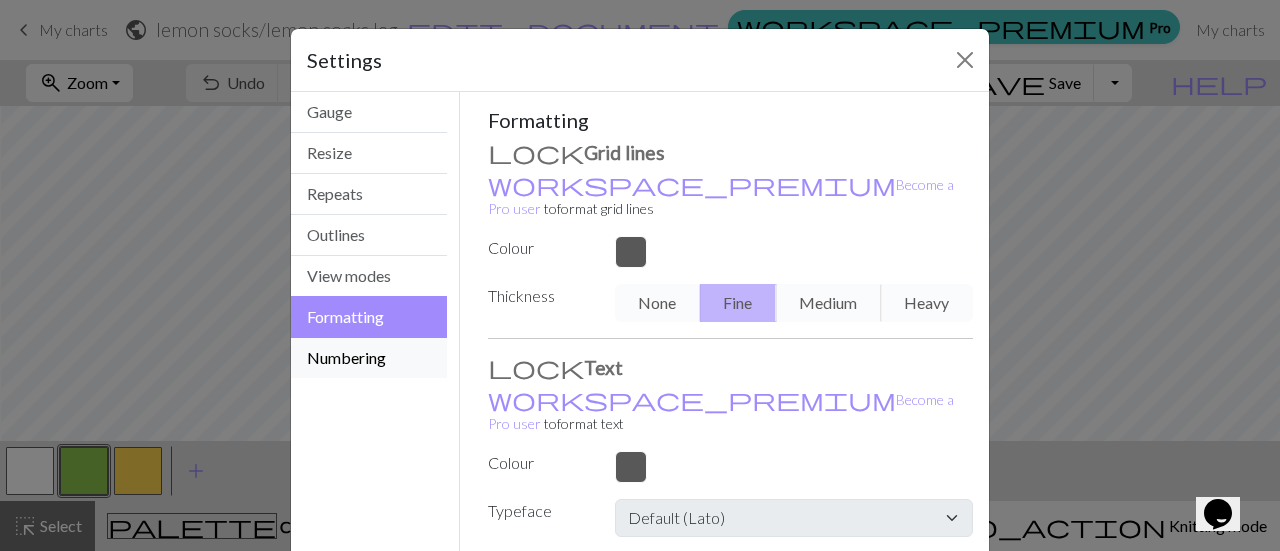 click on "Numbering" at bounding box center (369, 358) 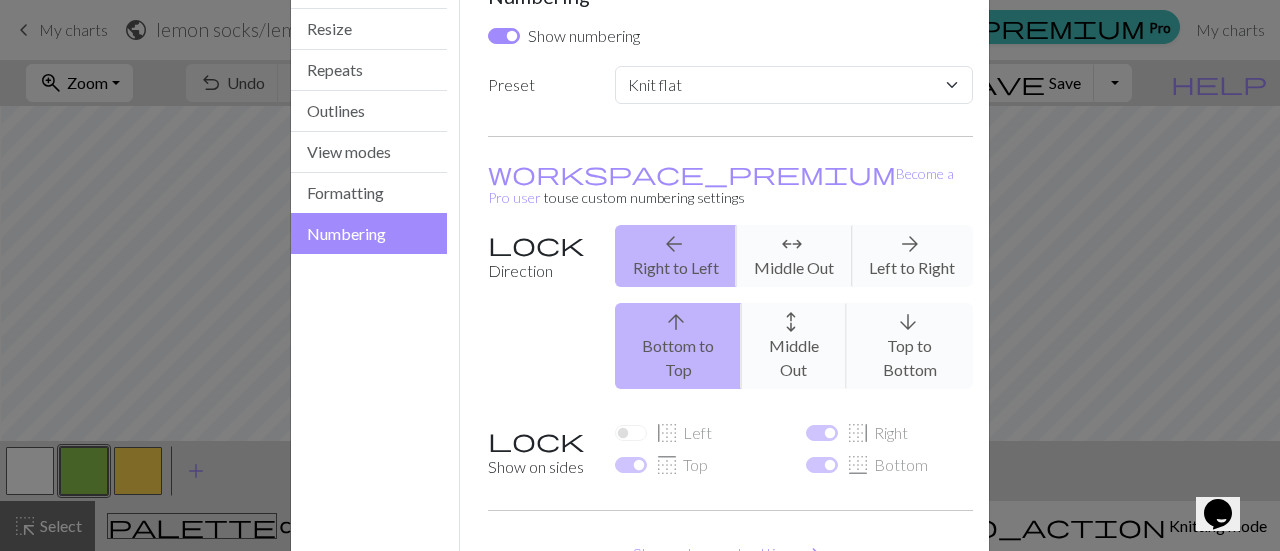 scroll, scrollTop: 125, scrollLeft: 0, axis: vertical 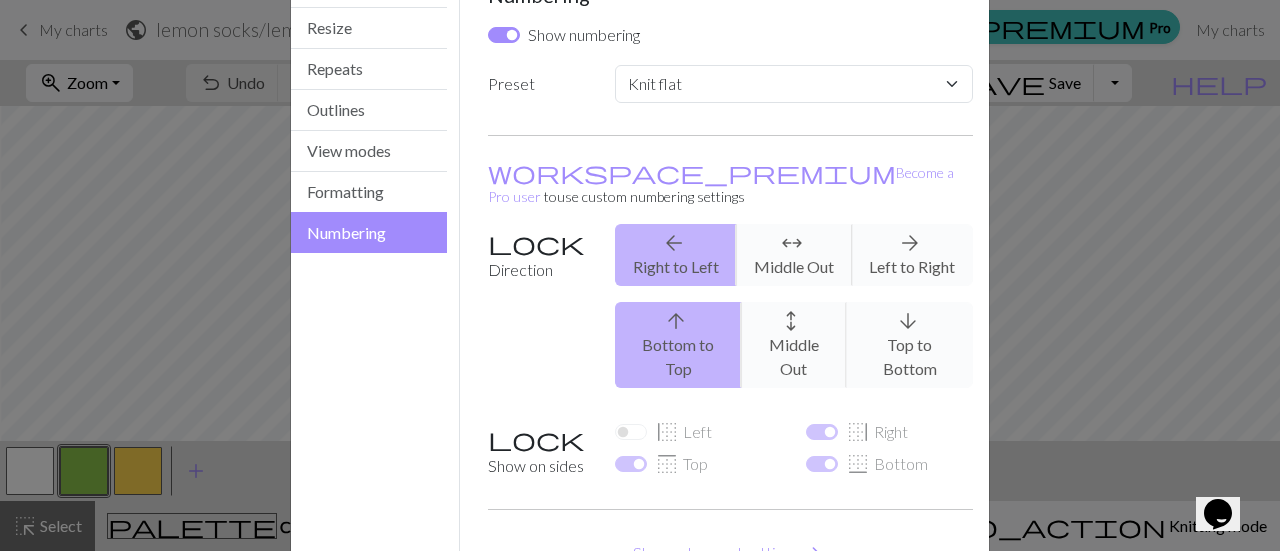 click on "arrow_upward Bottom to Top arrows_outward Middle Out arrow_downward Top to Bottom" at bounding box center (794, 345) 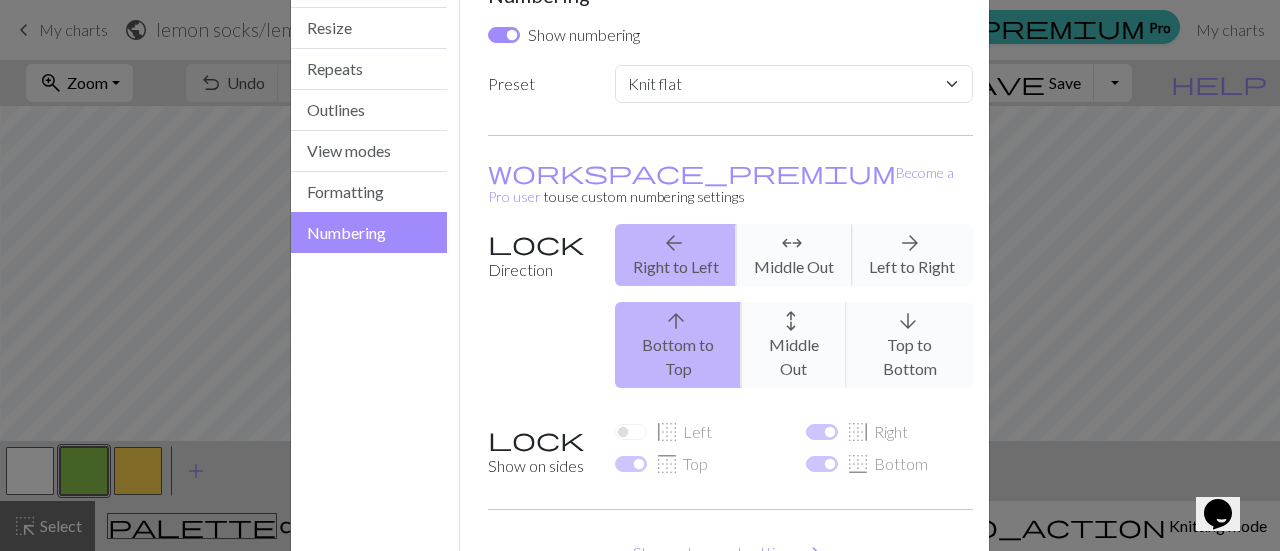 click on "arrow_upward Bottom to Top arrows_outward Middle Out arrow_downward Top to Bottom" at bounding box center [794, 345] 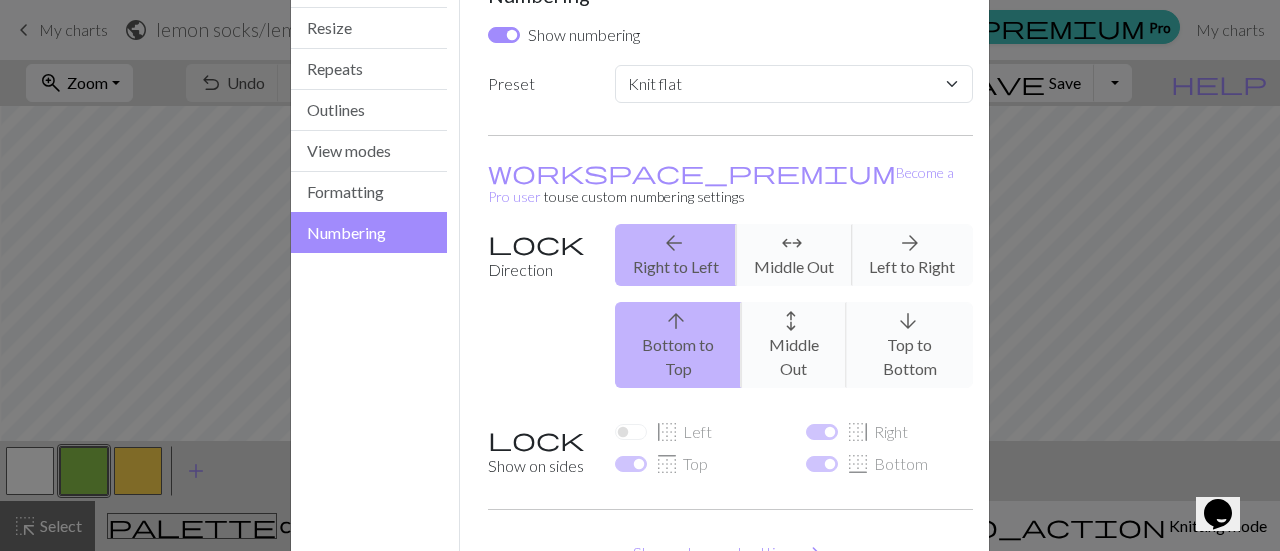 scroll, scrollTop: 0, scrollLeft: 0, axis: both 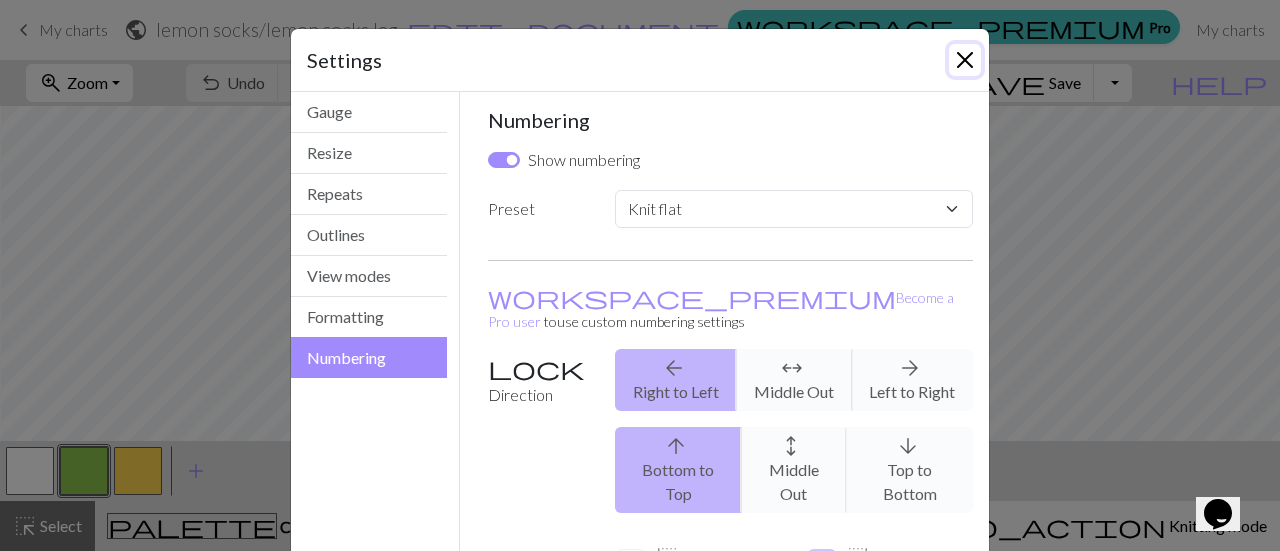 click at bounding box center (965, 60) 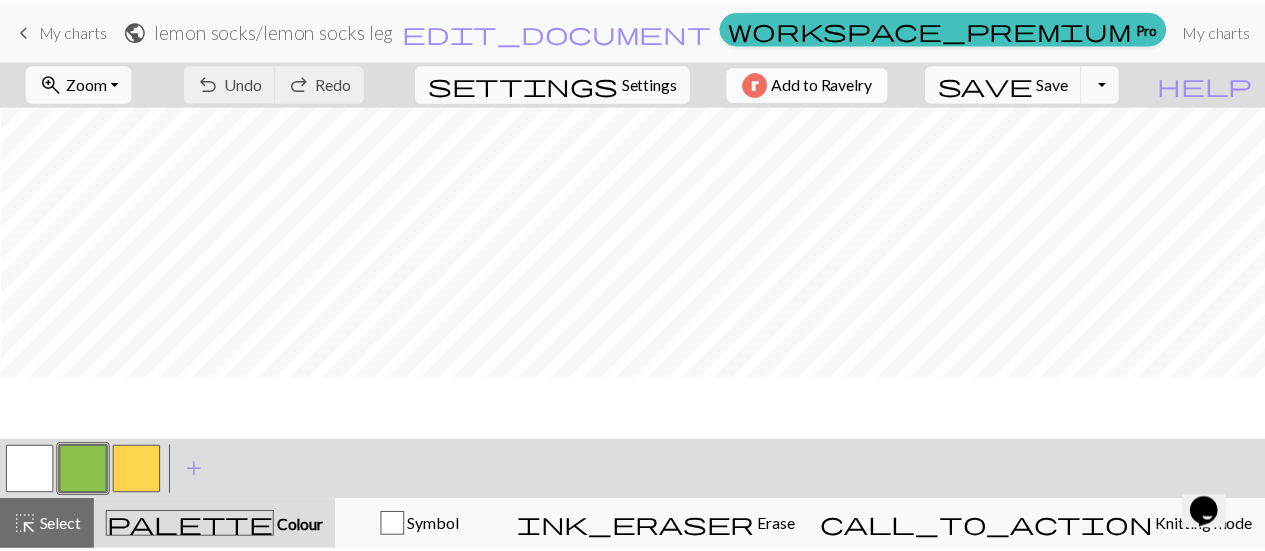 scroll, scrollTop: 0, scrollLeft: 1, axis: horizontal 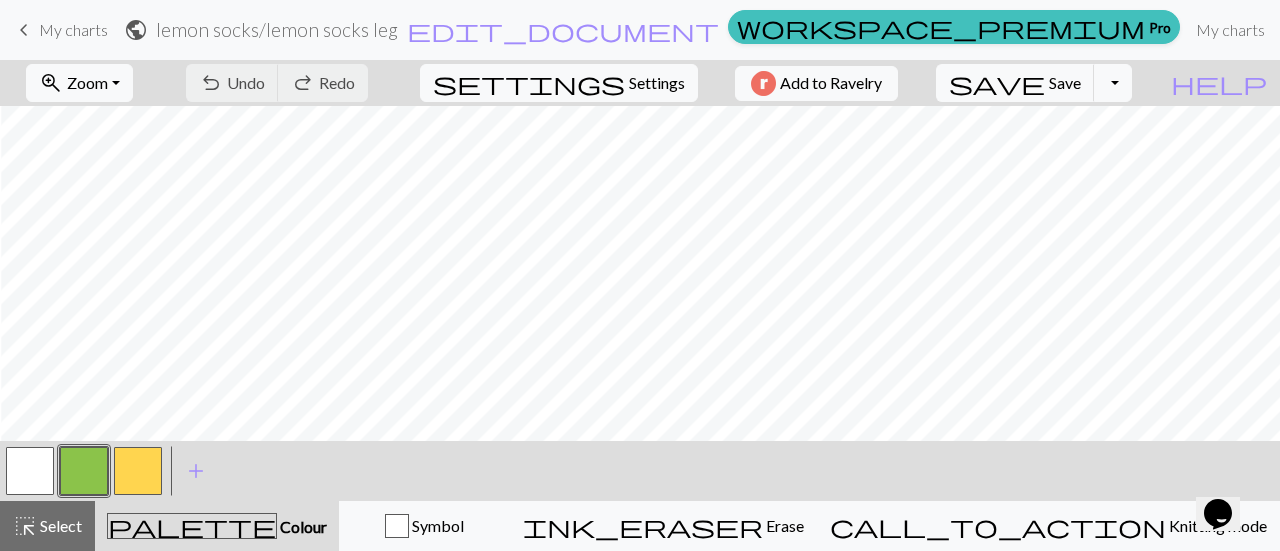 click on "keyboard_arrow_left" at bounding box center (24, 30) 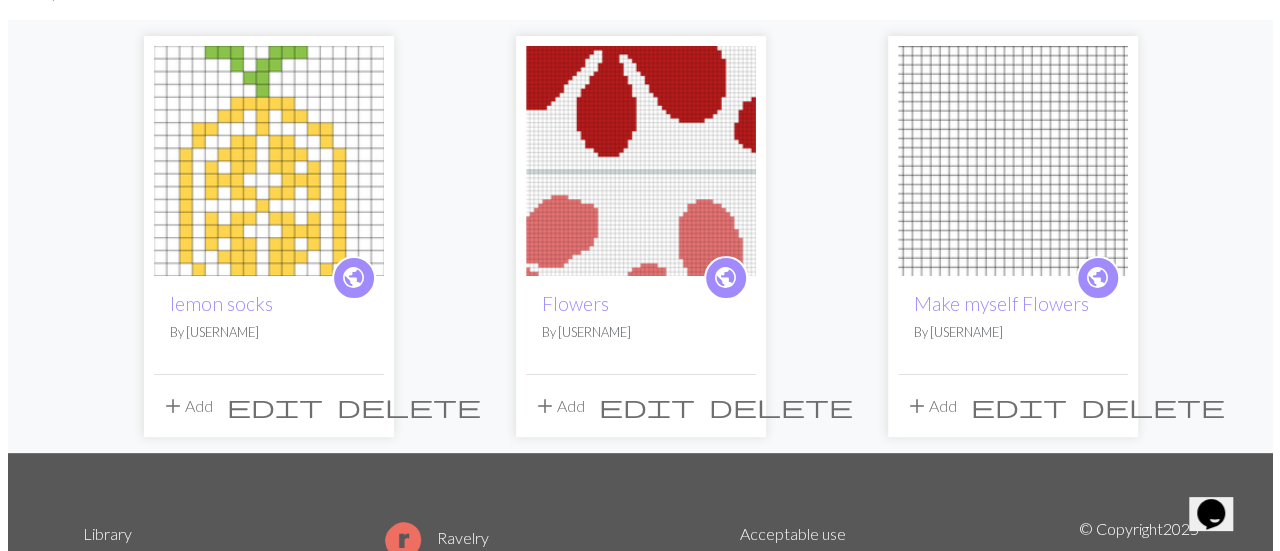 scroll, scrollTop: 162, scrollLeft: 0, axis: vertical 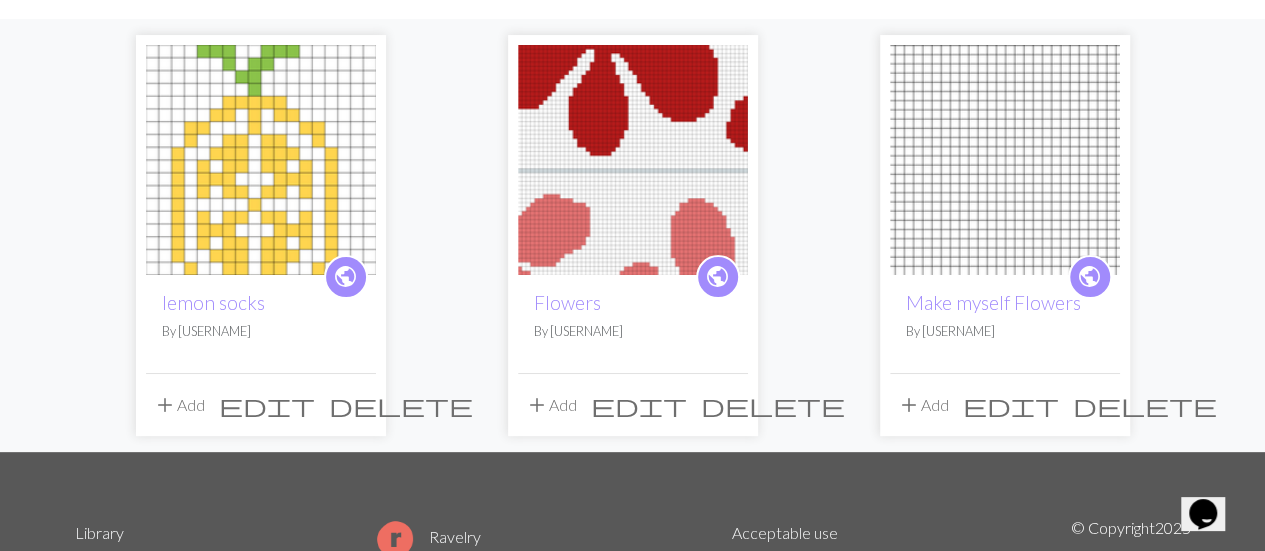 click on "add  Add" at bounding box center (179, 405) 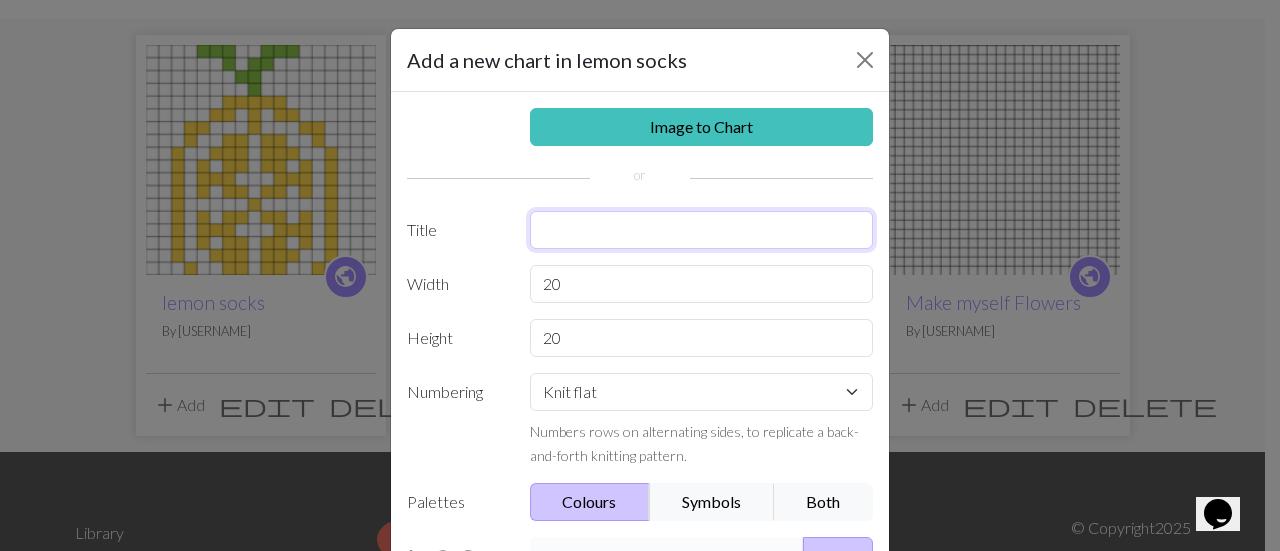 click at bounding box center (702, 230) 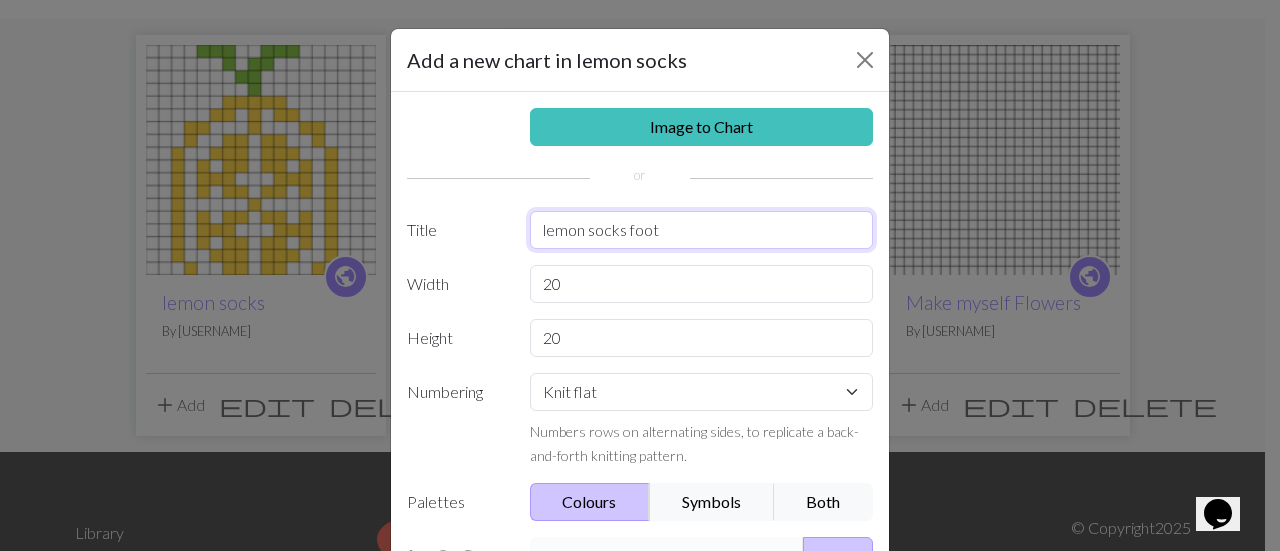 type on "lemon socks foot" 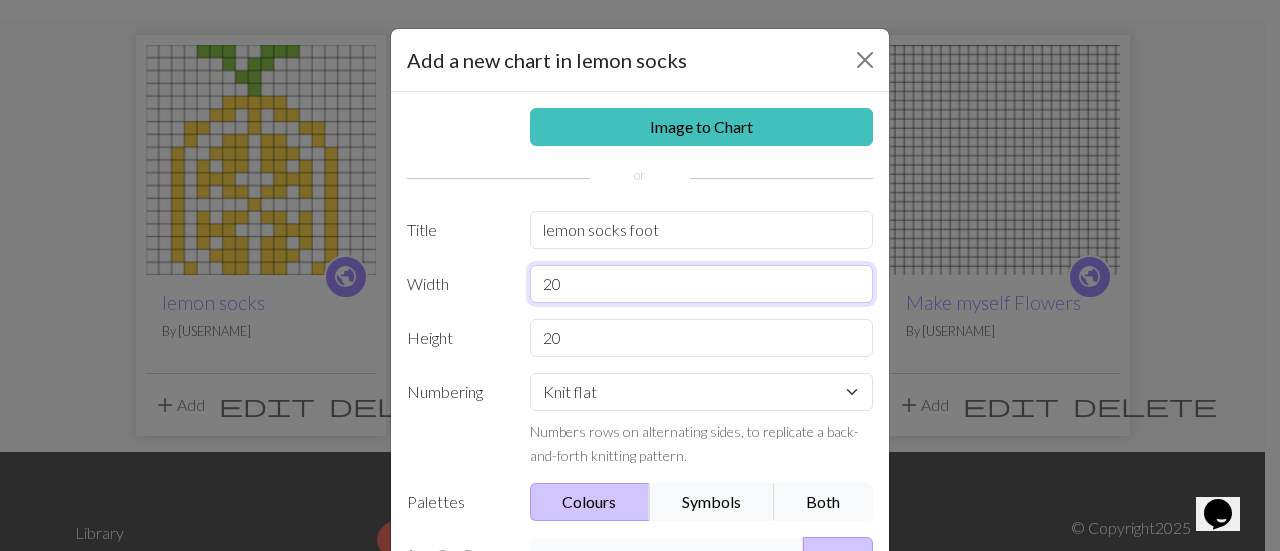 click on "20" at bounding box center [702, 284] 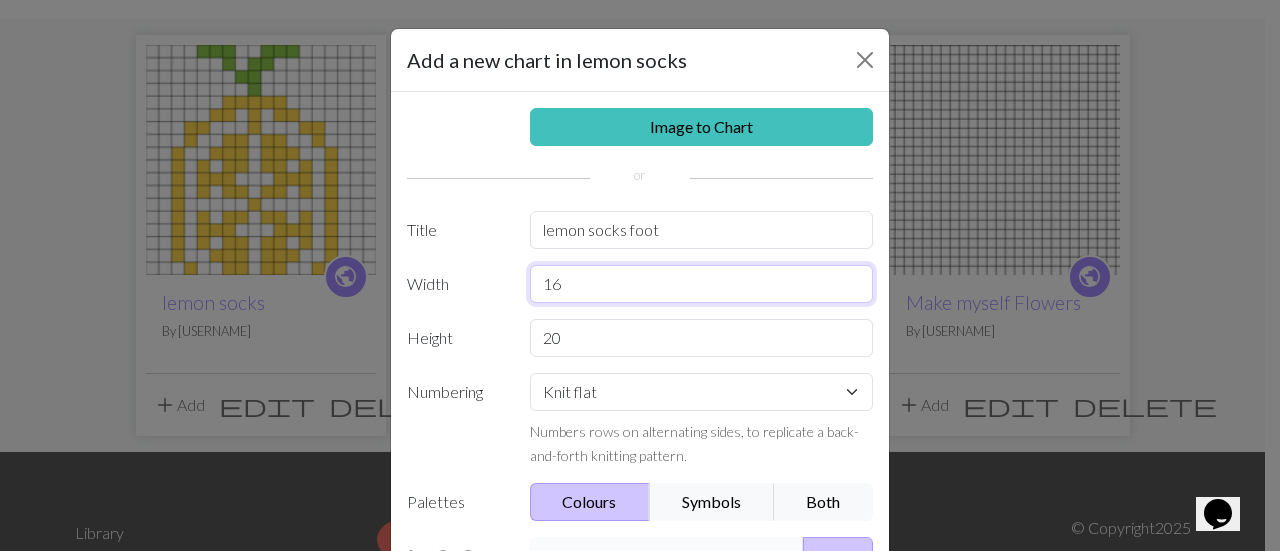 type on "16" 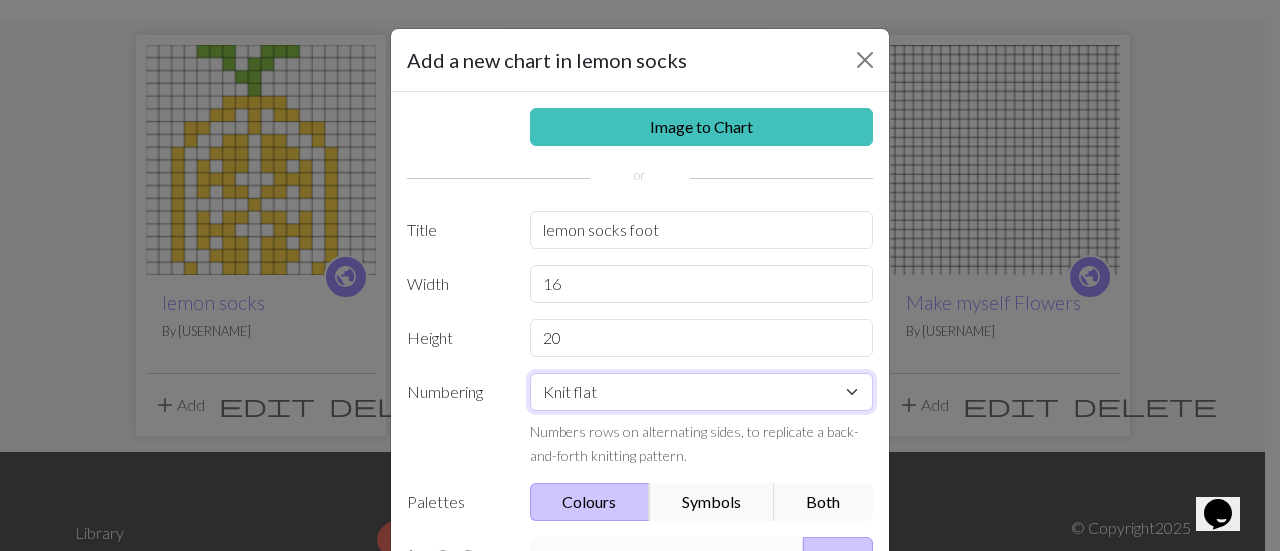 click on "Knit flat Knit in the round Lace knitting Cross stitch" at bounding box center (702, 392) 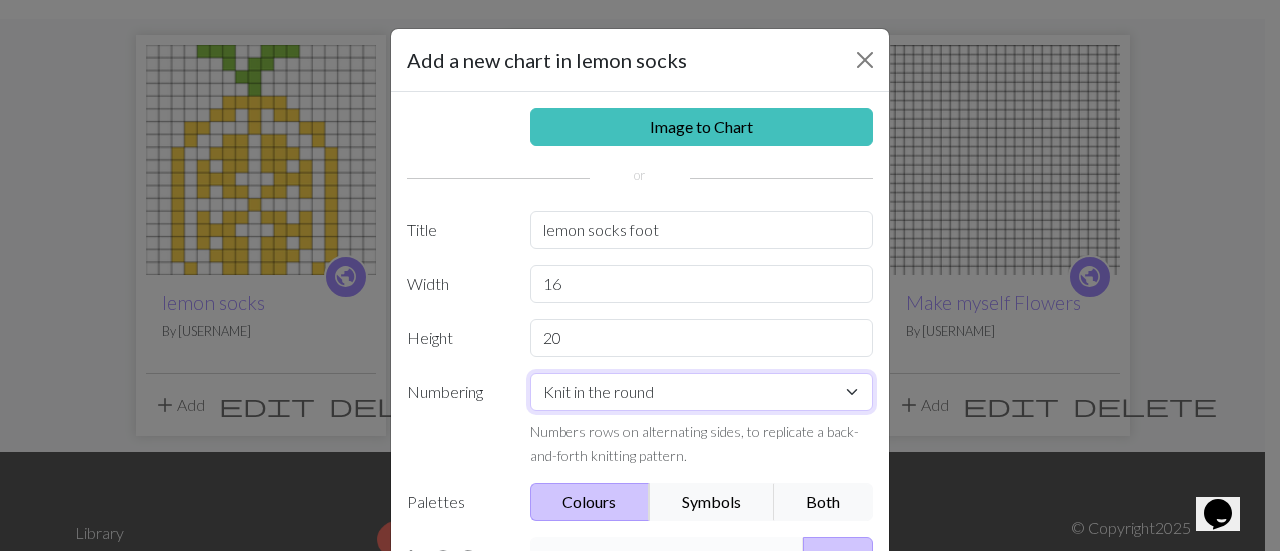click on "Knit flat Knit in the round Lace knitting Cross stitch" at bounding box center (702, 392) 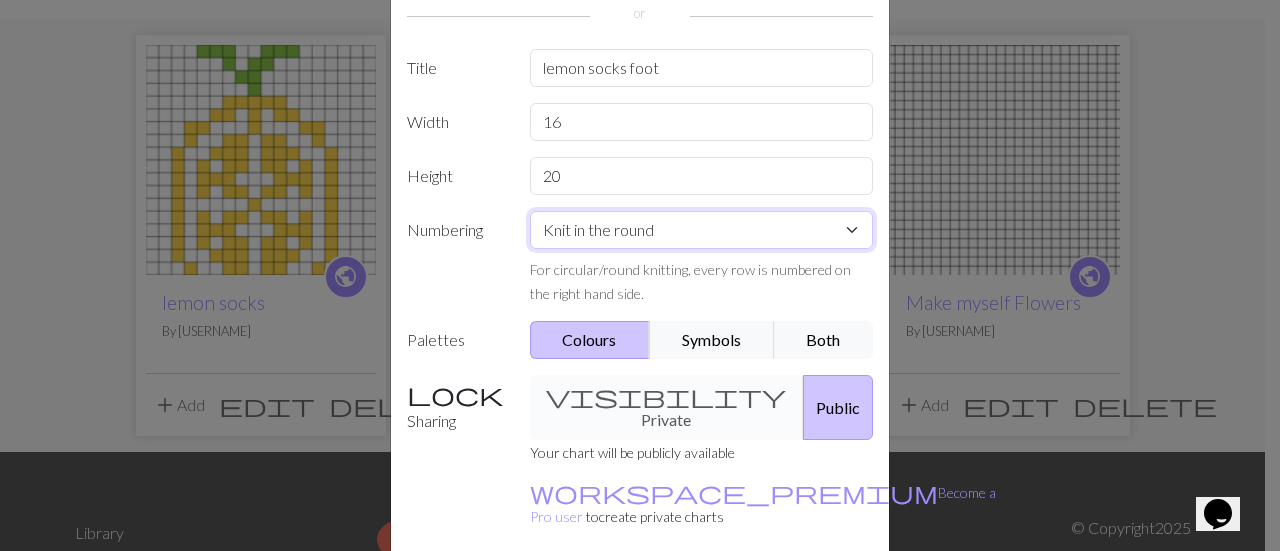 scroll, scrollTop: 234, scrollLeft: 0, axis: vertical 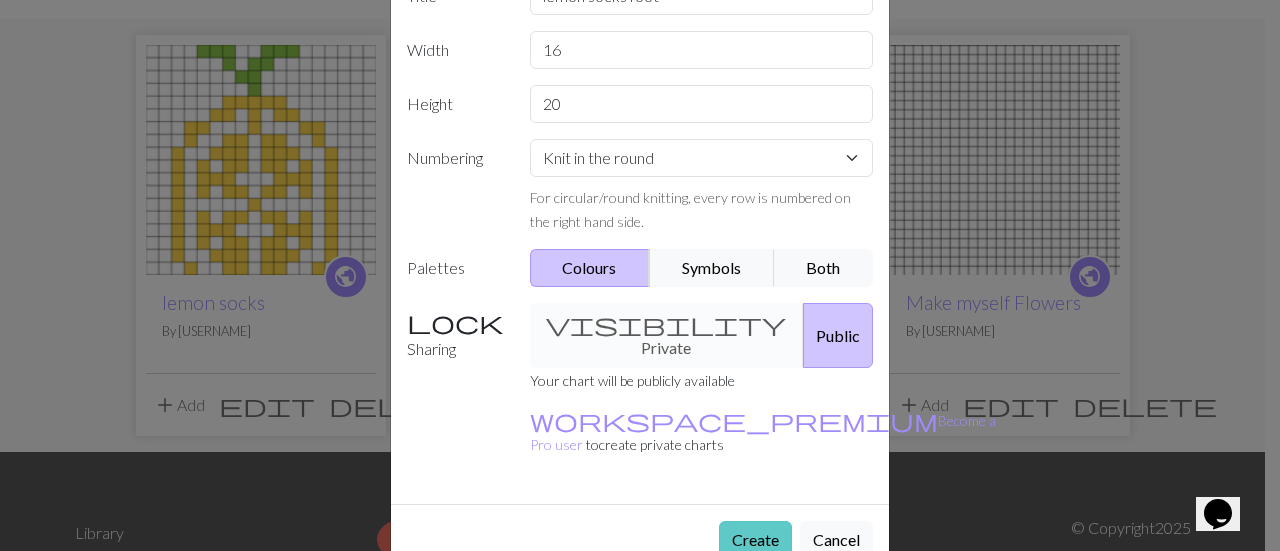 click on "Create" at bounding box center [755, 540] 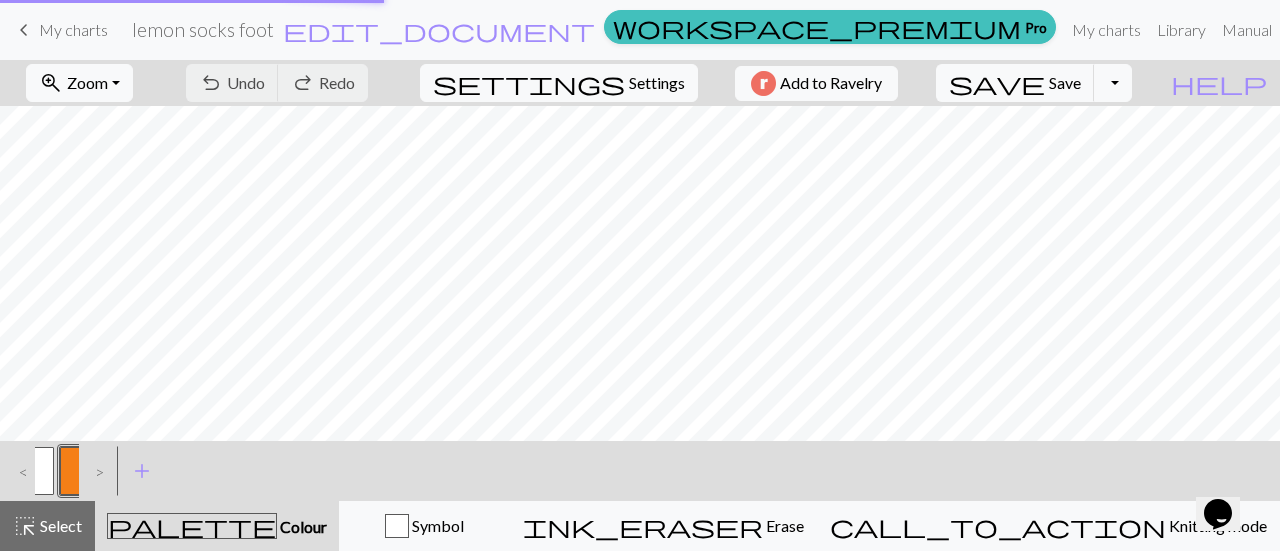 scroll, scrollTop: 0, scrollLeft: 0, axis: both 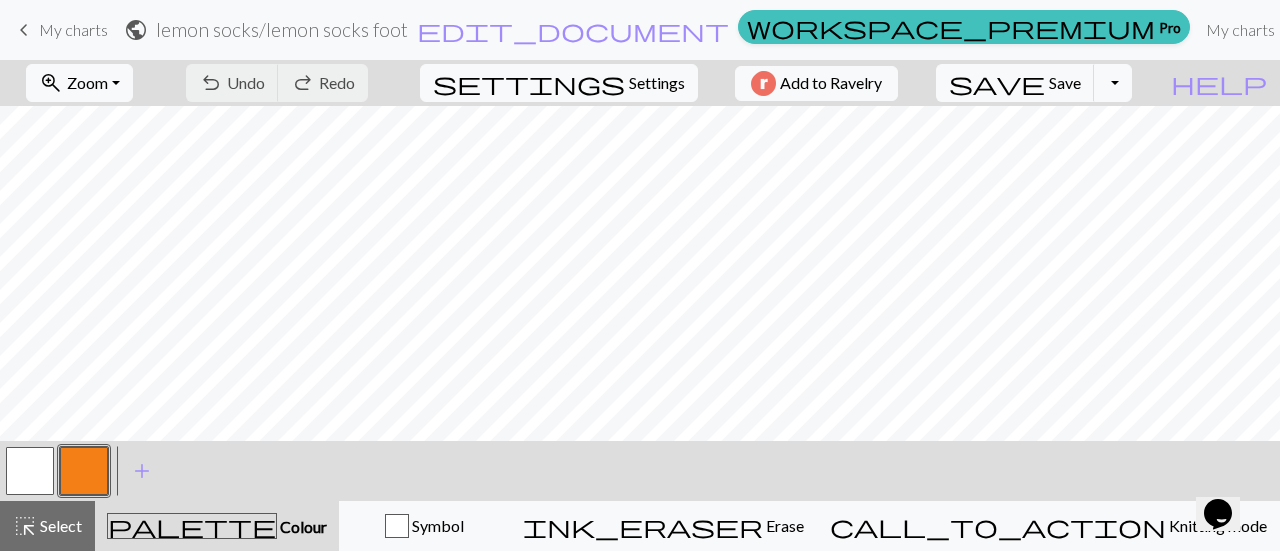 click at bounding box center [84, 471] 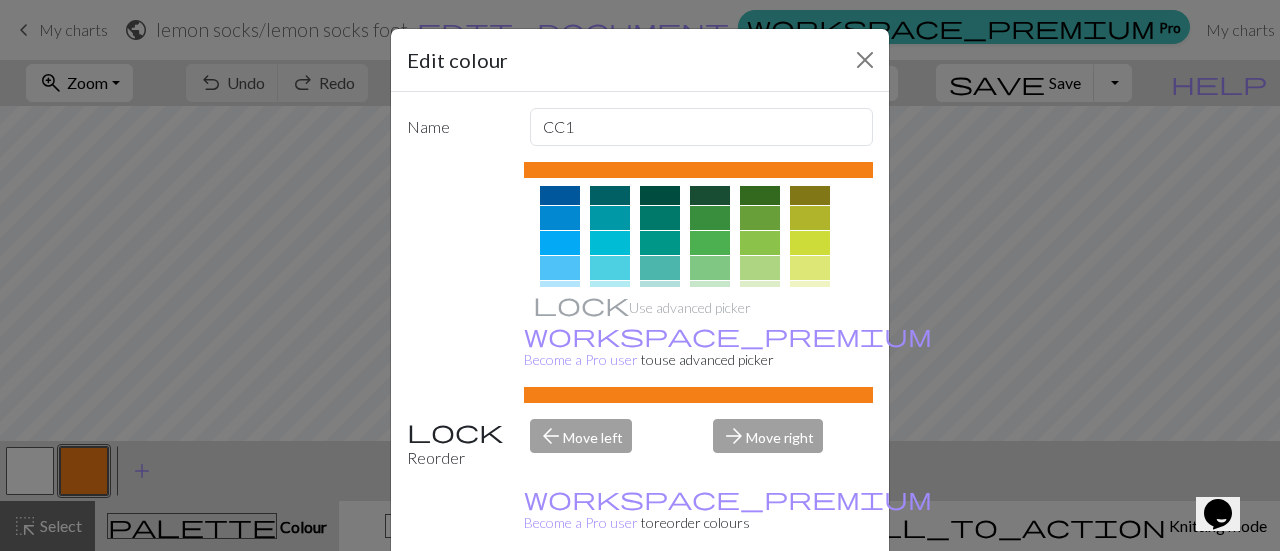 scroll, scrollTop: 153, scrollLeft: 0, axis: vertical 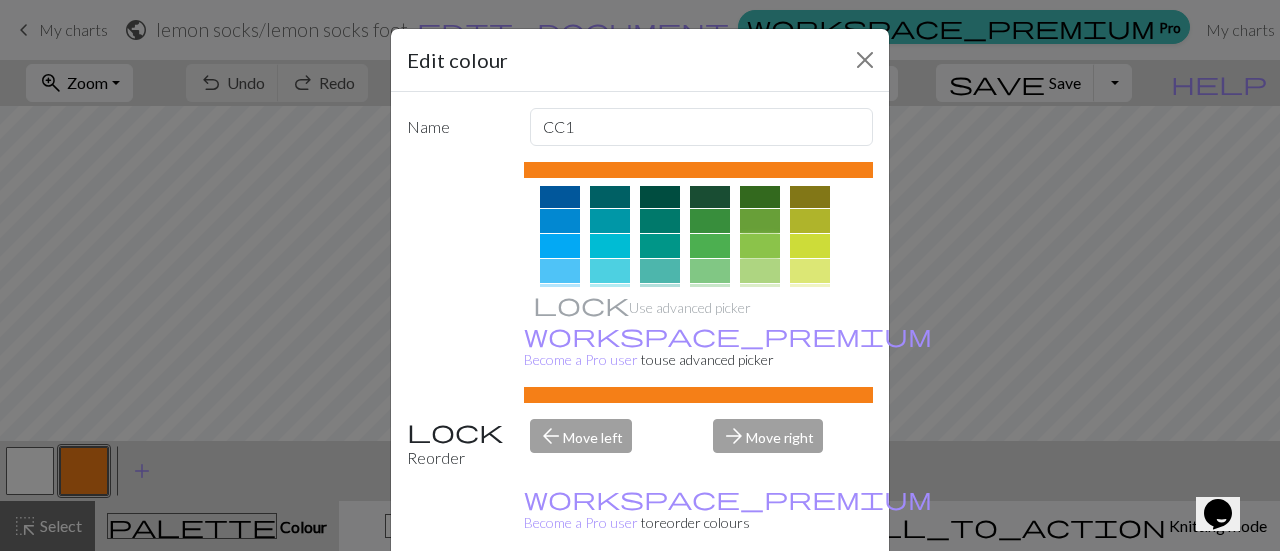 click at bounding box center [760, 246] 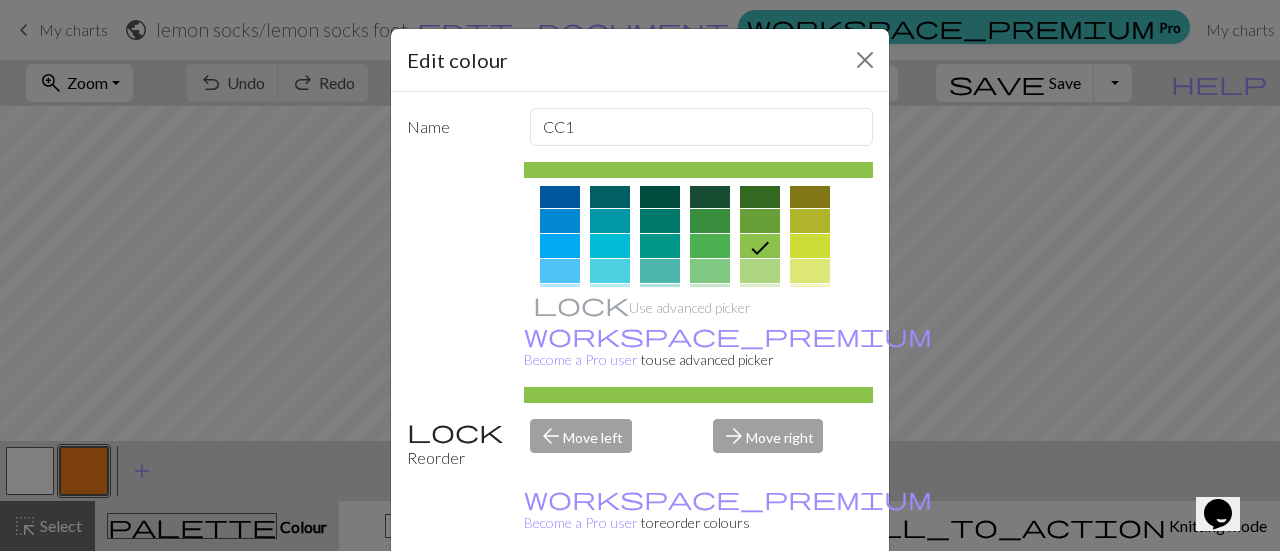 click on "Done" at bounding box center [760, 602] 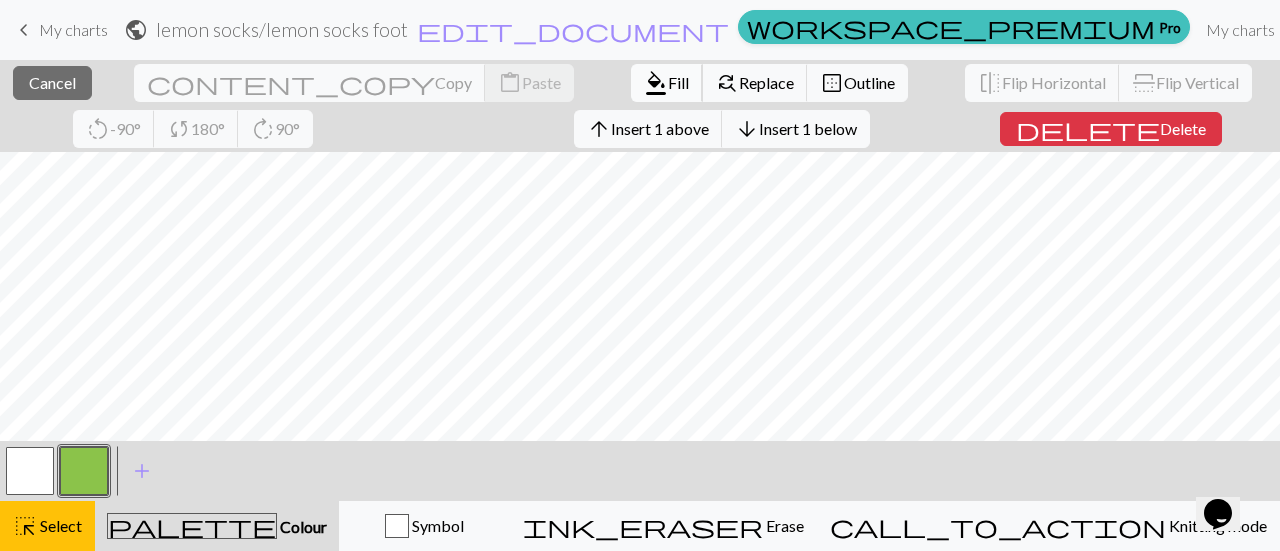 click on "Fill" at bounding box center [678, 82] 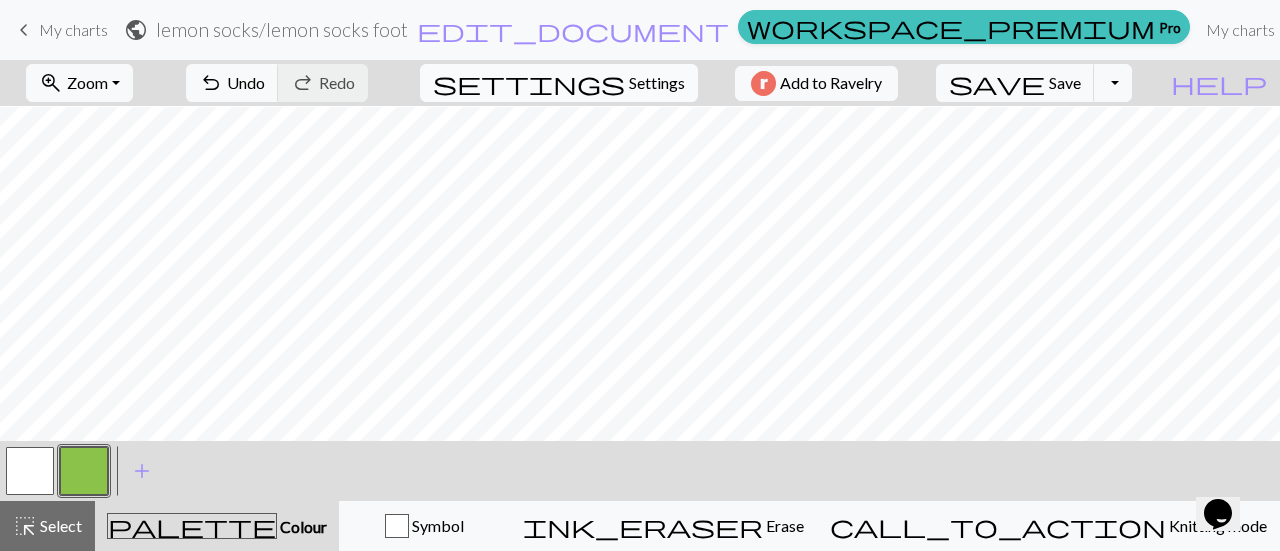 scroll, scrollTop: 45, scrollLeft: 0, axis: vertical 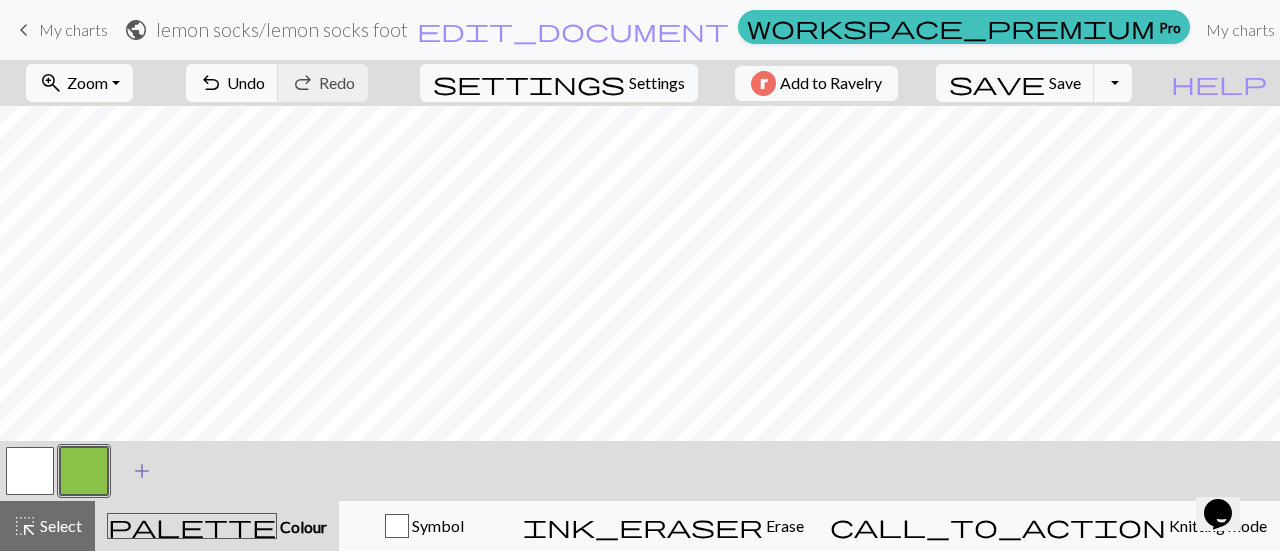 click on "add" at bounding box center (142, 471) 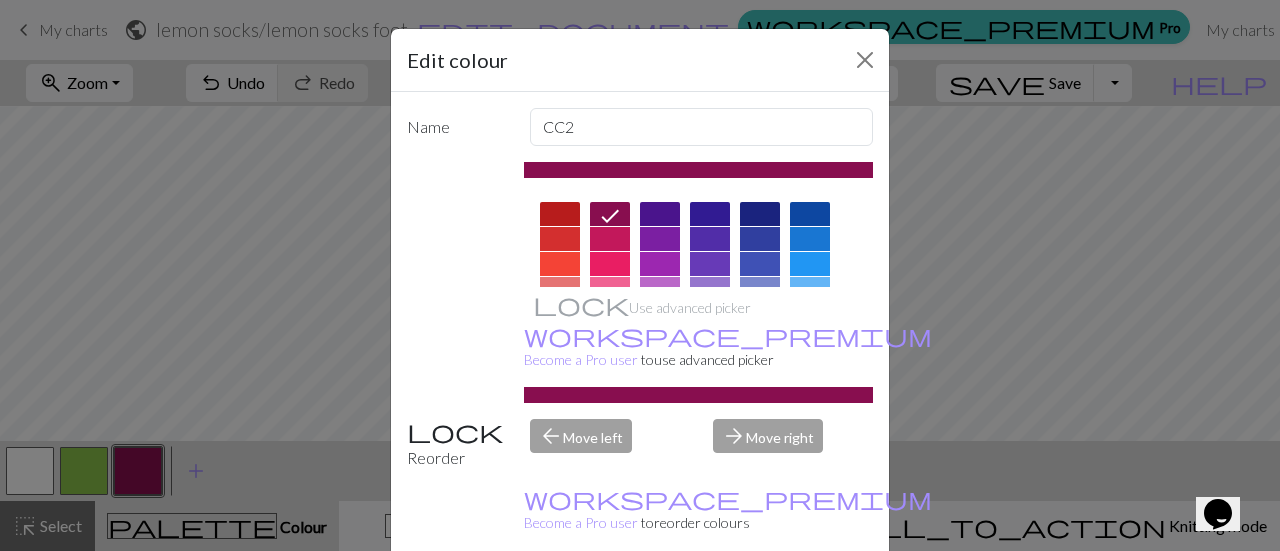 scroll, scrollTop: 46, scrollLeft: 0, axis: vertical 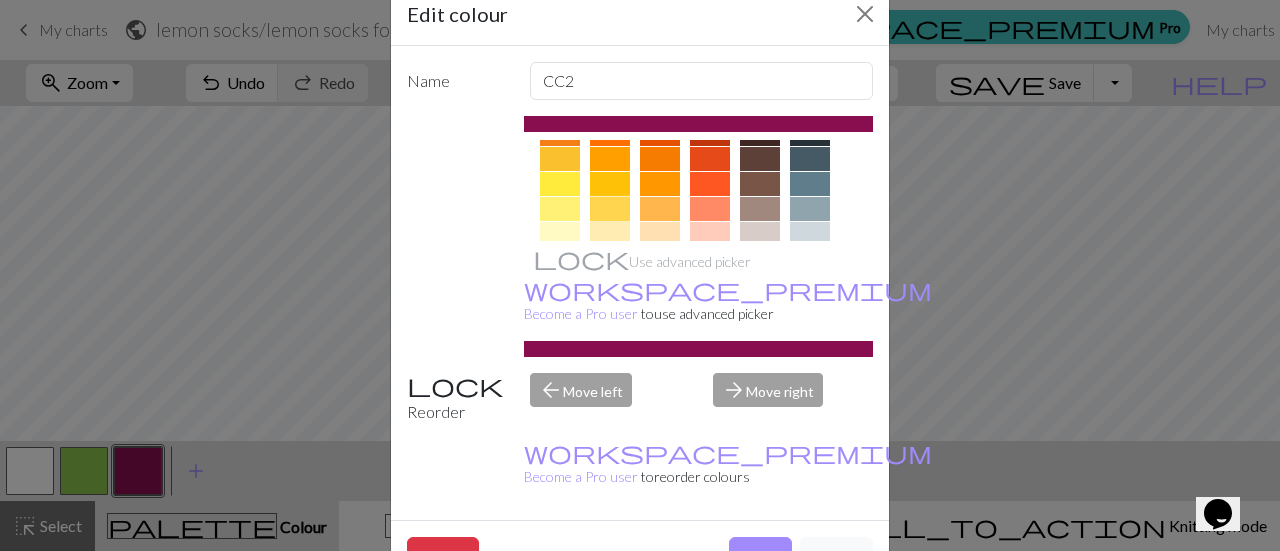 click at bounding box center [610, 209] 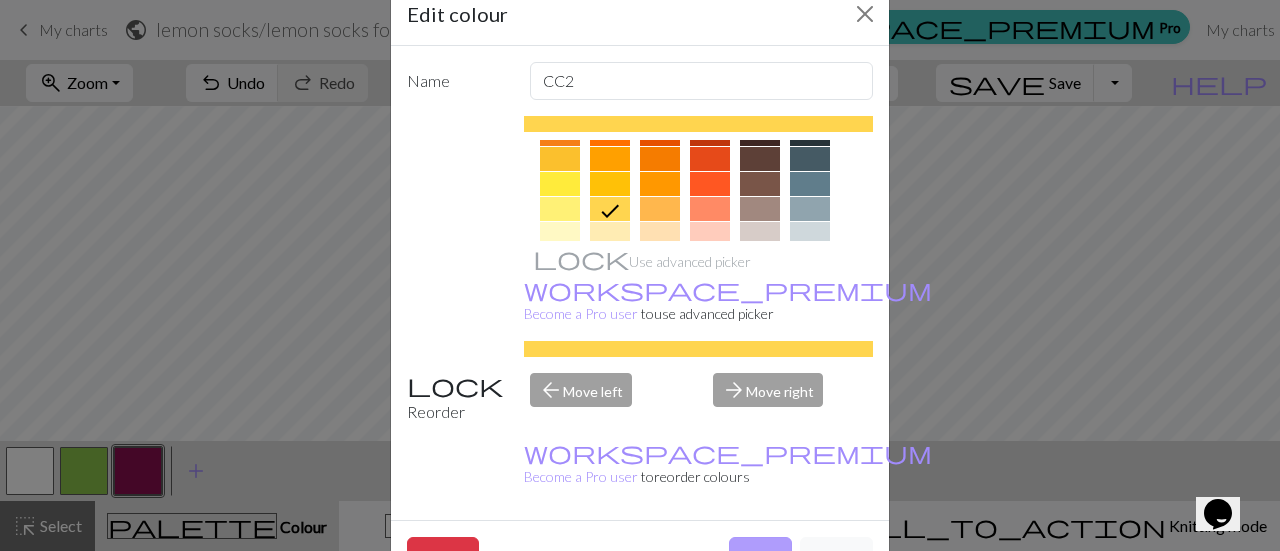 click on "Done" at bounding box center [760, 556] 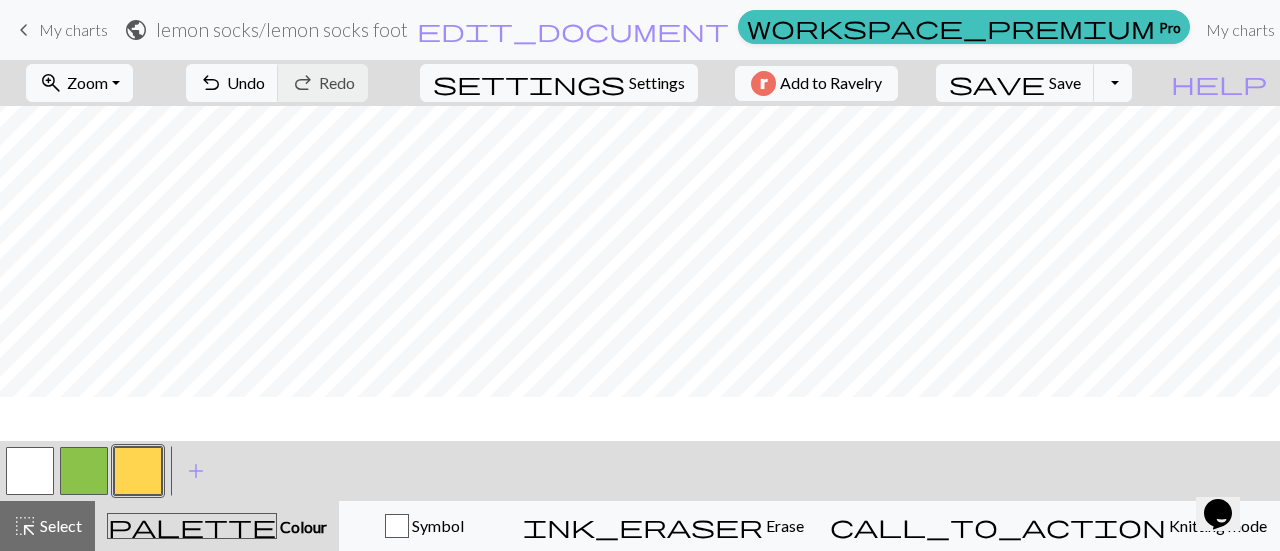 scroll, scrollTop: 0, scrollLeft: 0, axis: both 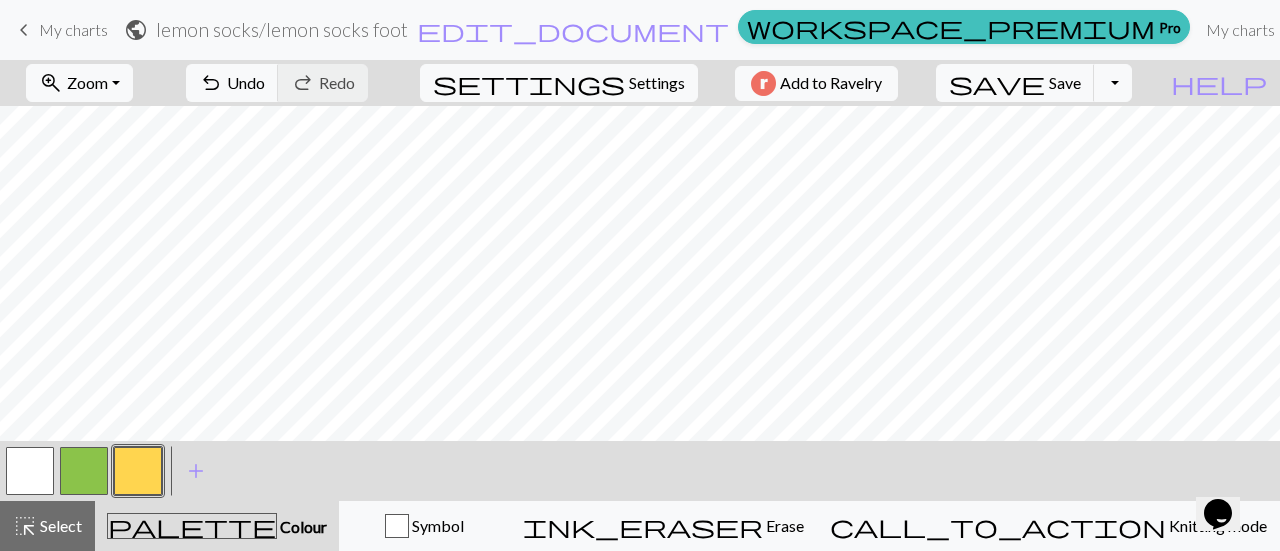 click at bounding box center (30, 471) 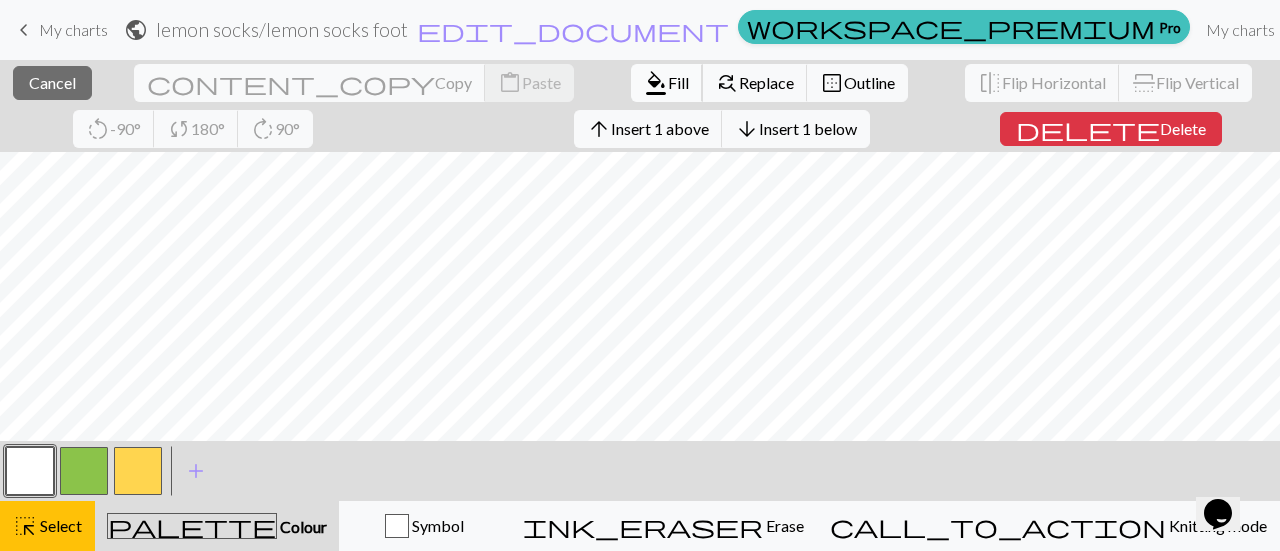 click on "Fill" at bounding box center [678, 82] 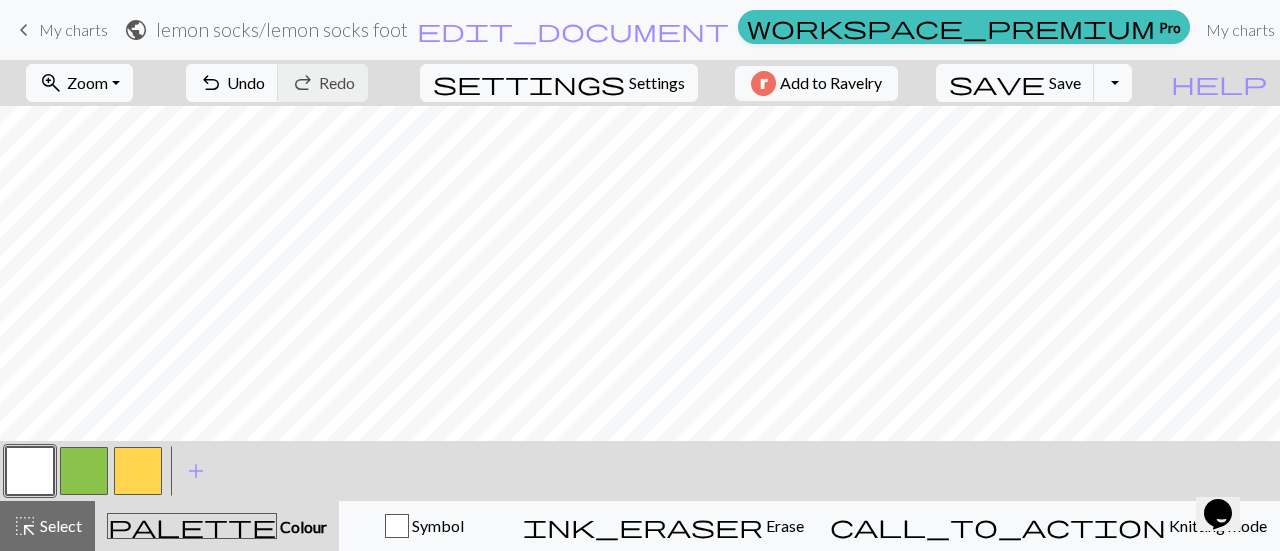 click at bounding box center [138, 471] 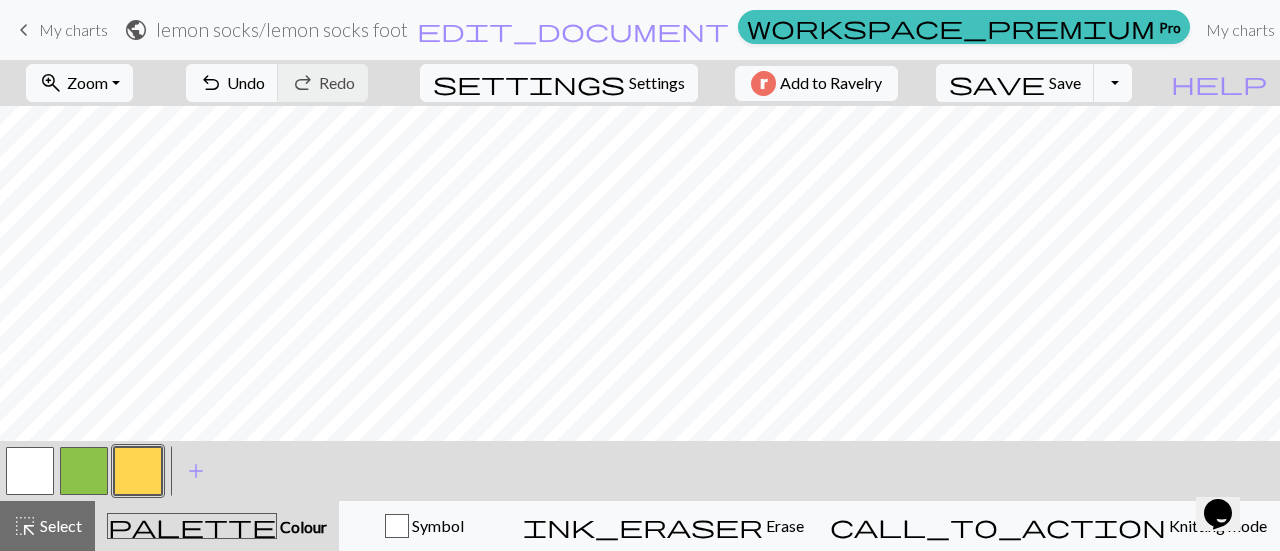 click at bounding box center [30, 471] 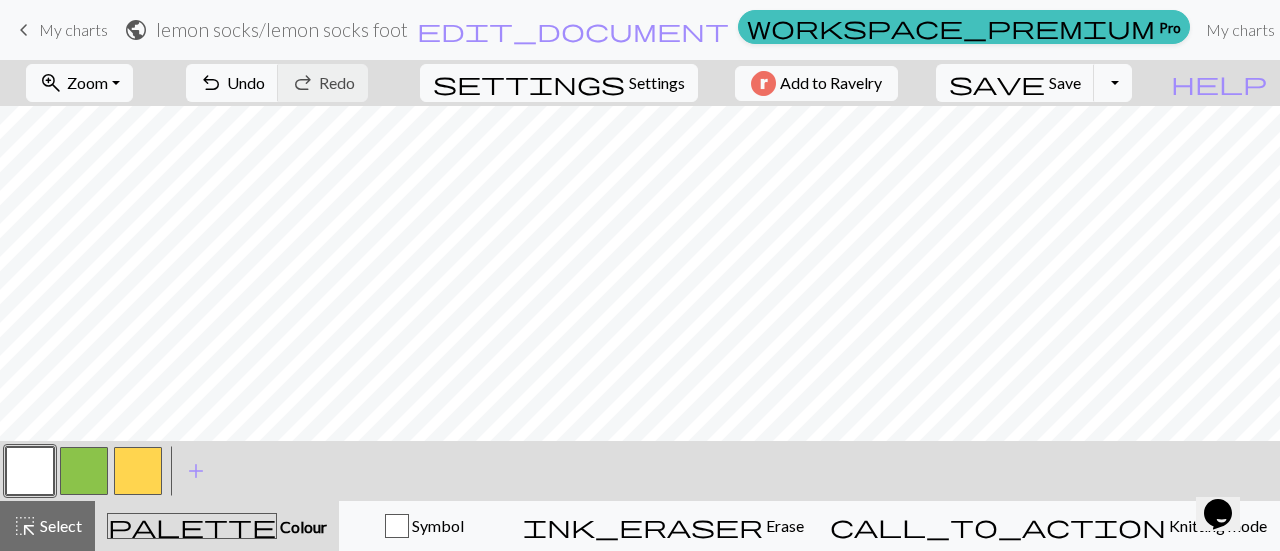 click at bounding box center [138, 471] 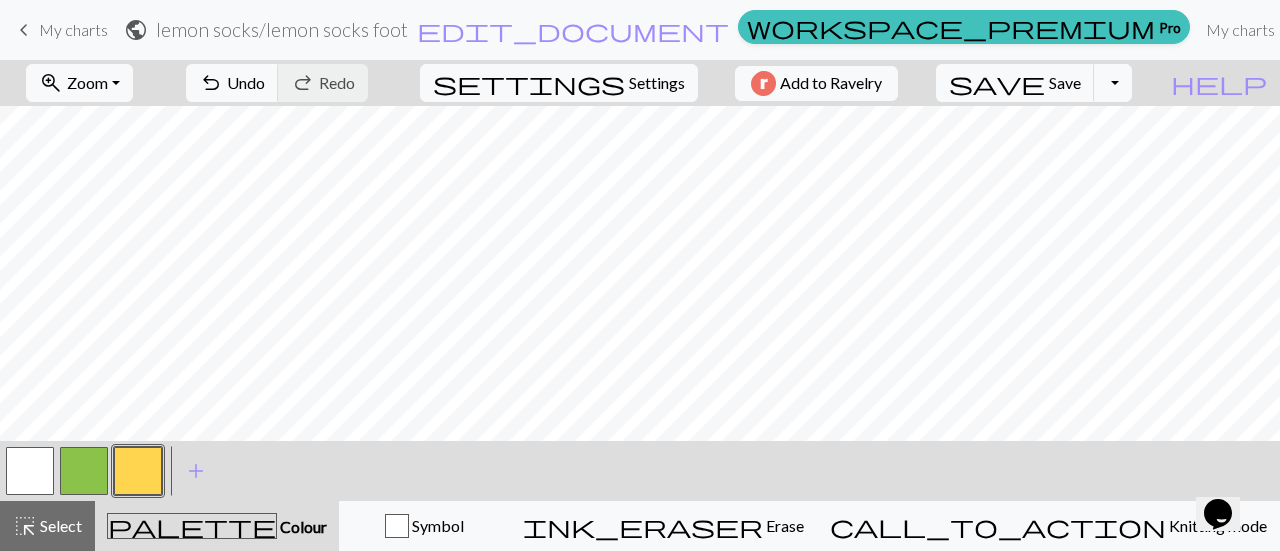 click at bounding box center [30, 471] 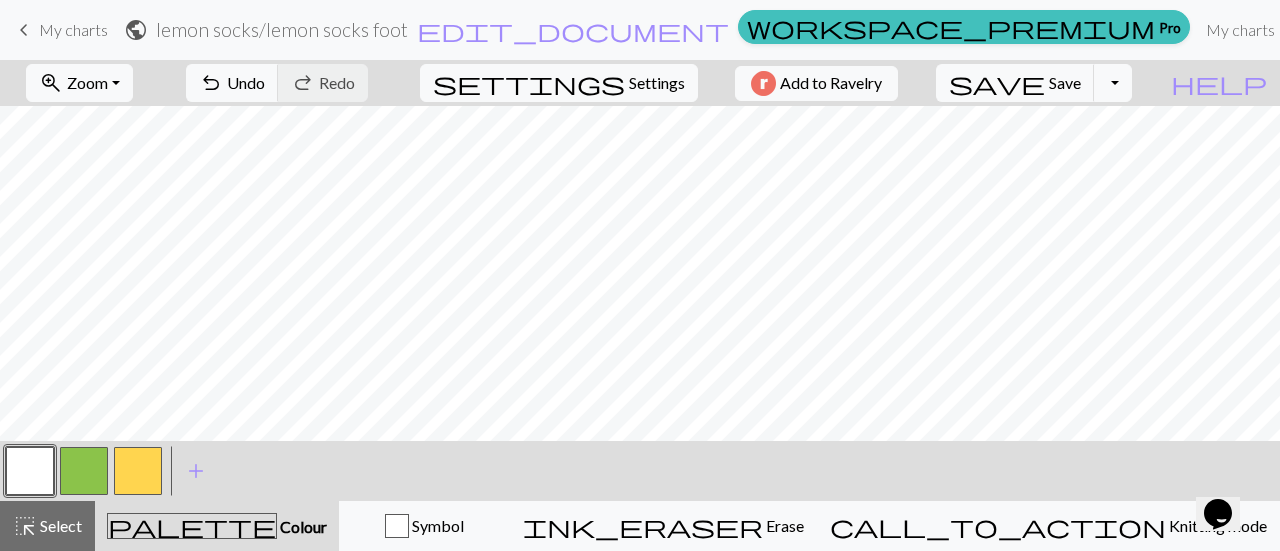 click at bounding box center (138, 471) 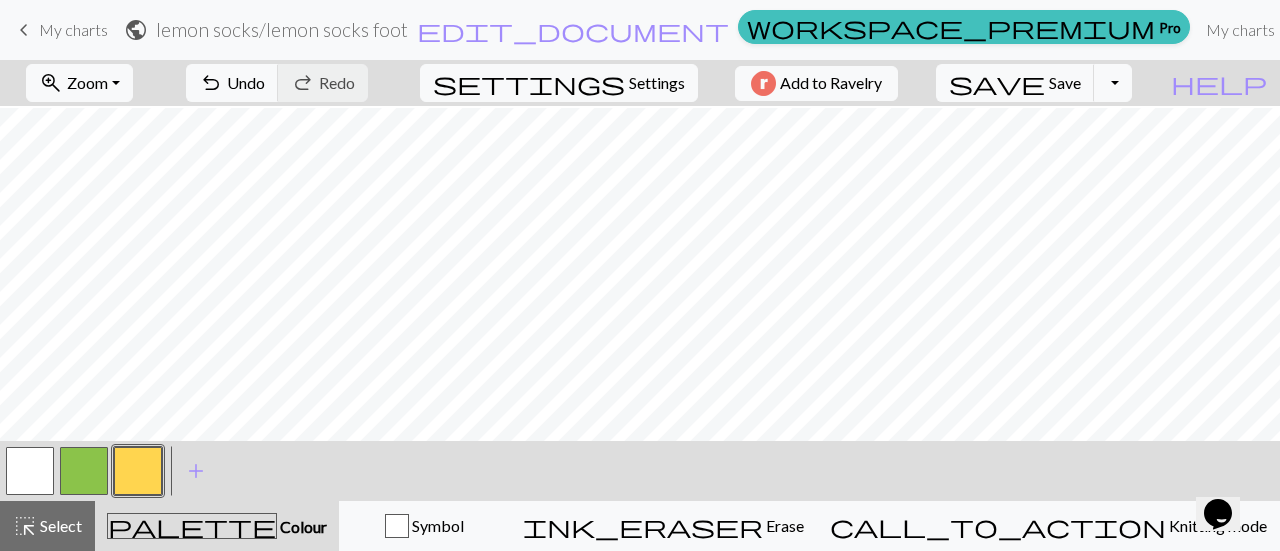 scroll, scrollTop: 40, scrollLeft: 0, axis: vertical 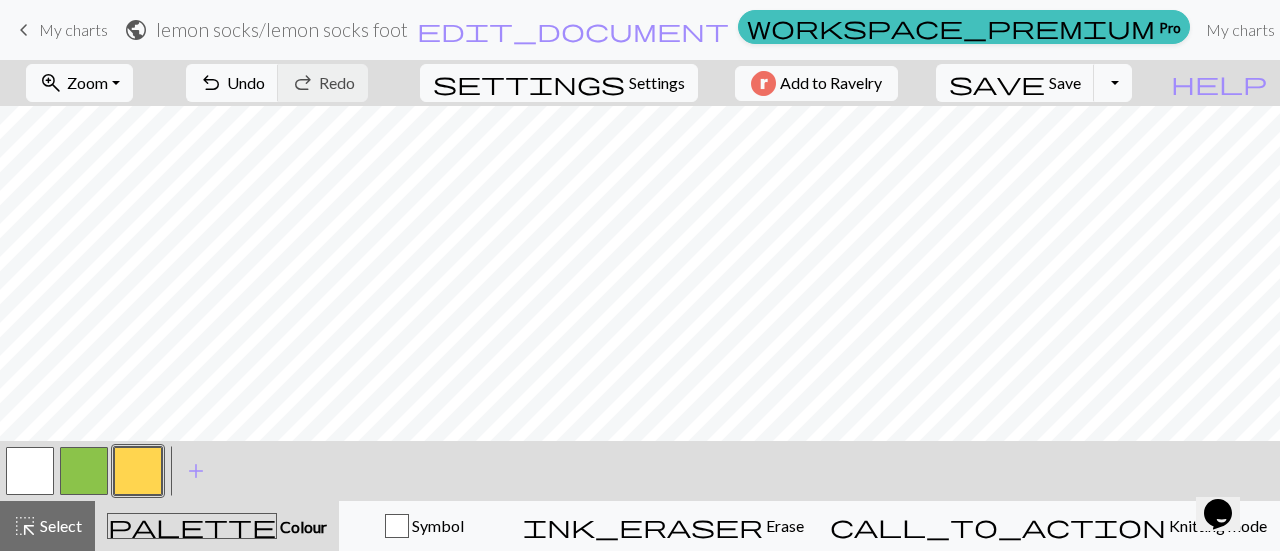 click at bounding box center [84, 471] 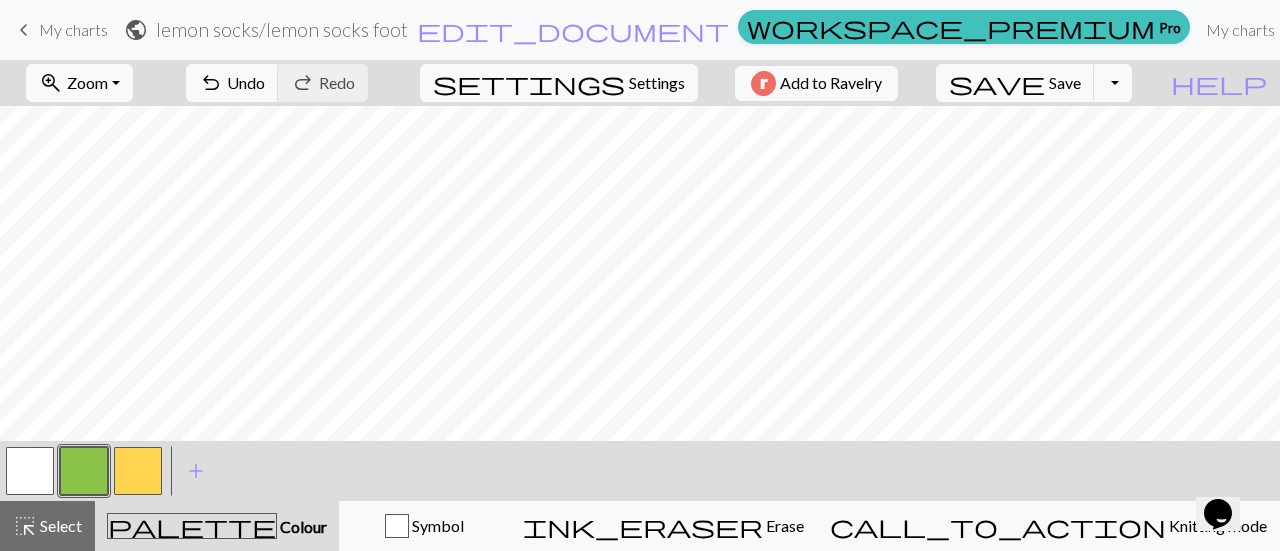 click at bounding box center (84, 471) 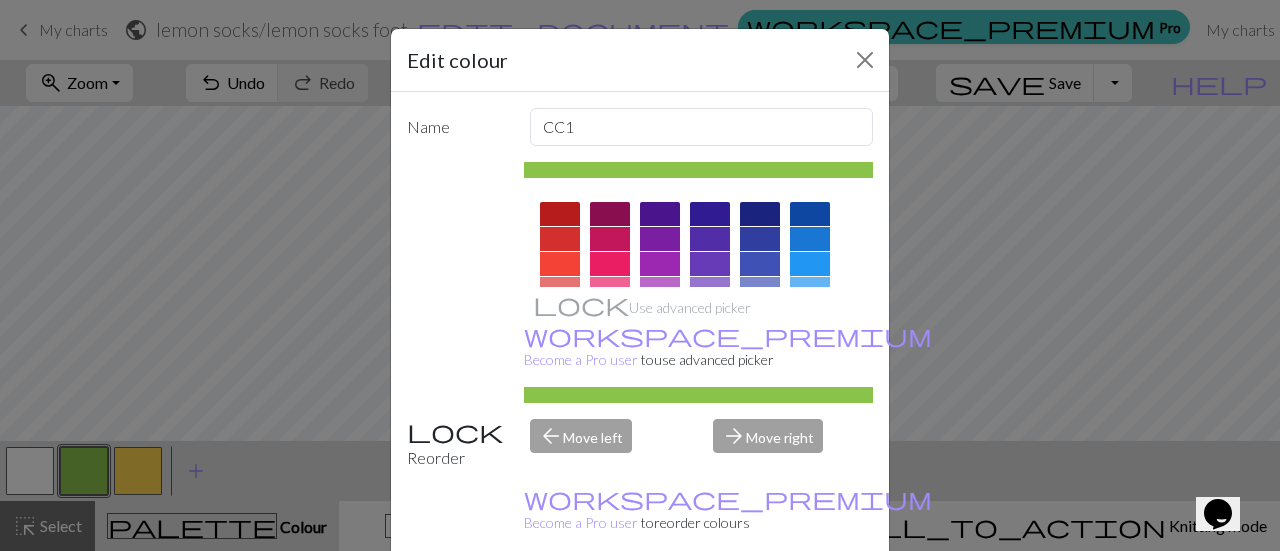 click on "Done" at bounding box center (760, 602) 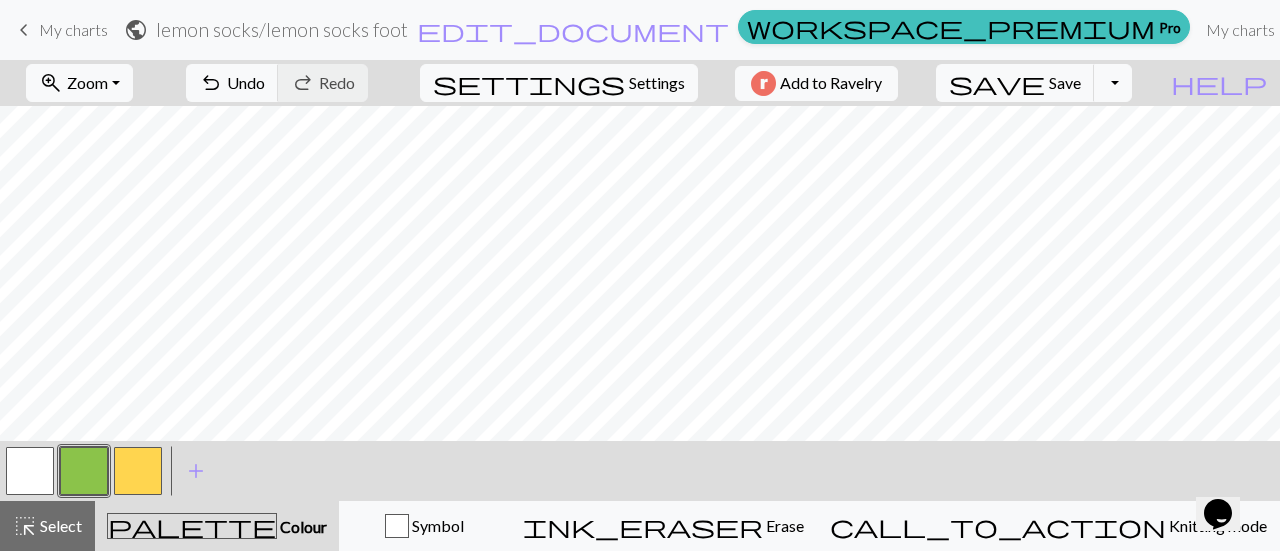 scroll, scrollTop: 0, scrollLeft: 0, axis: both 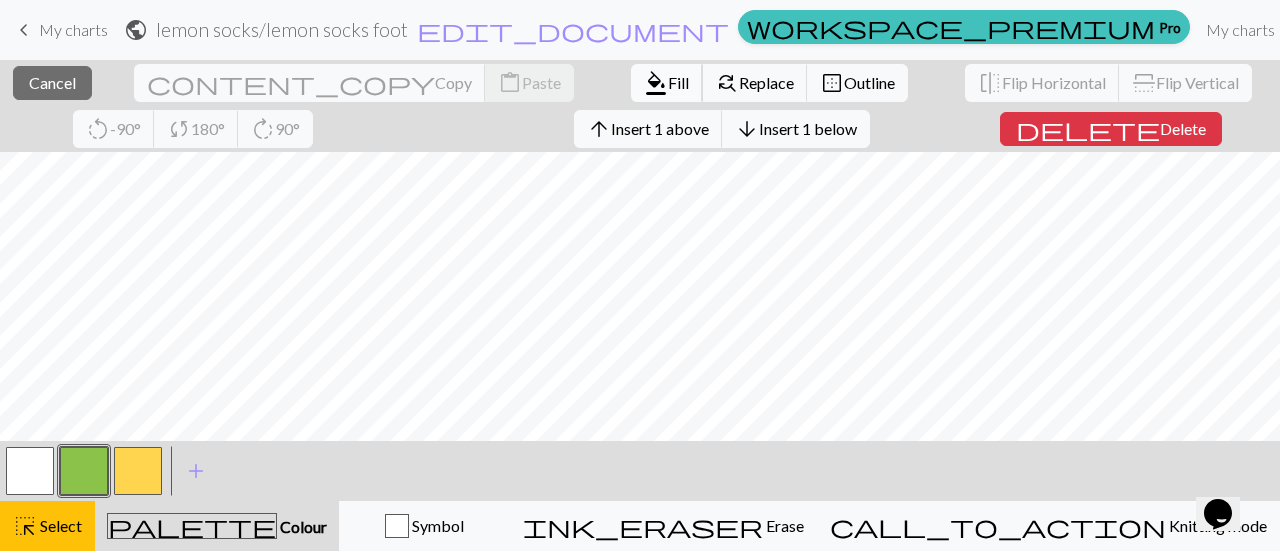 click on "Fill" at bounding box center (678, 82) 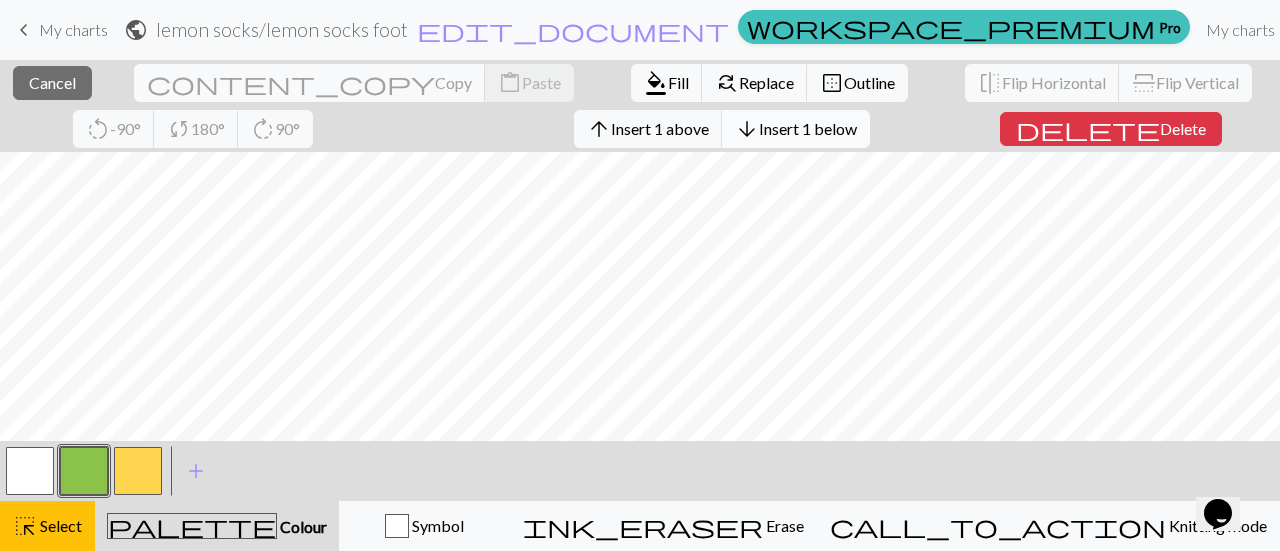 click on "Insert 1 below" at bounding box center [808, 128] 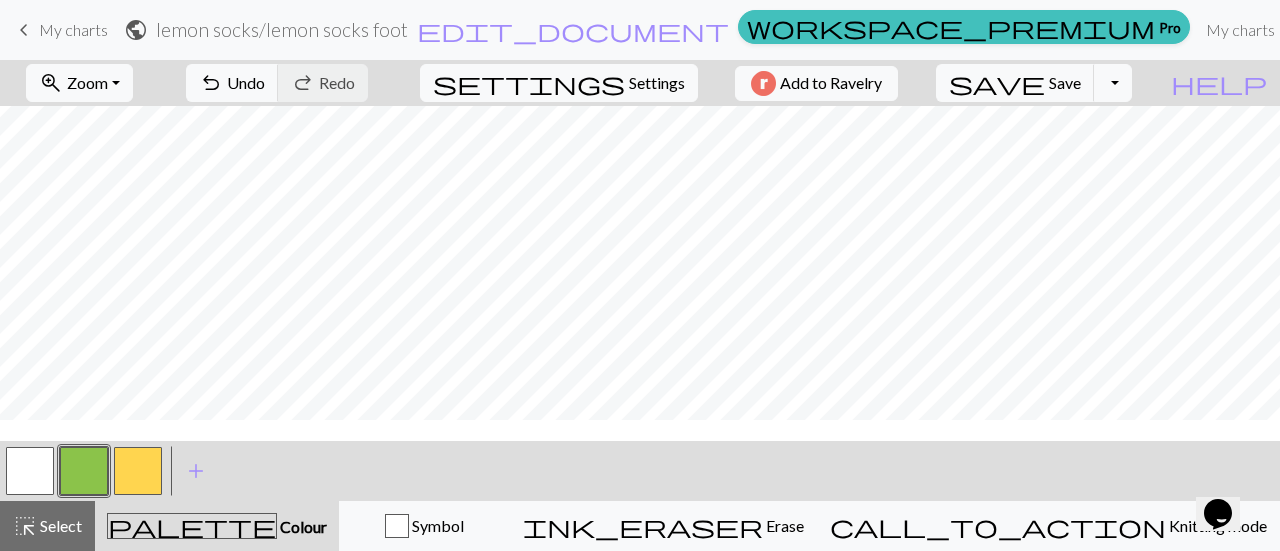 scroll, scrollTop: 0, scrollLeft: 0, axis: both 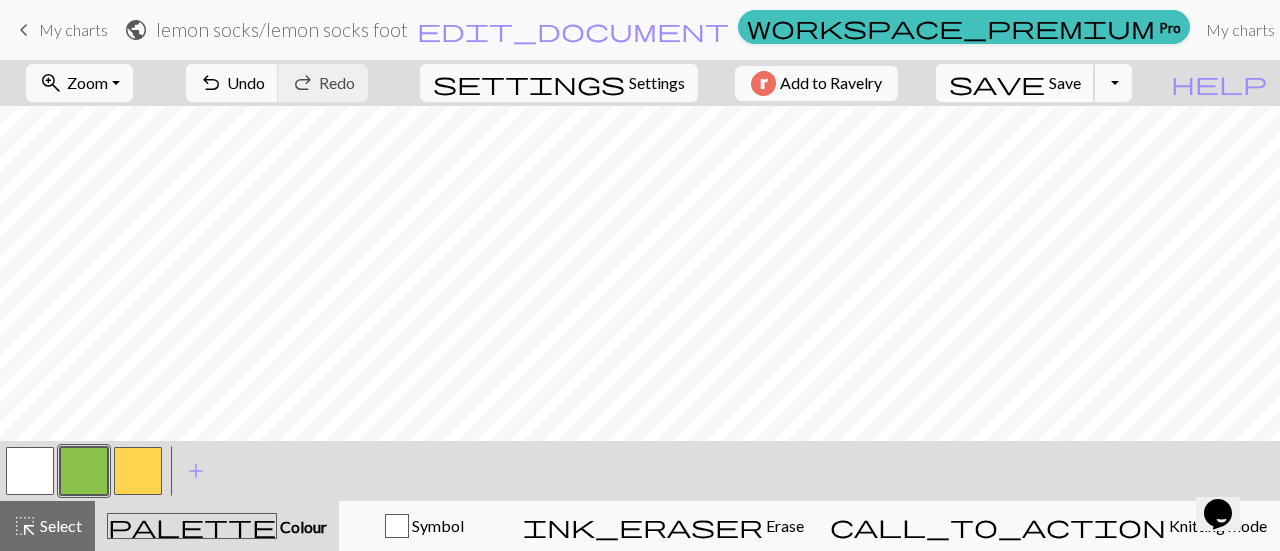 click on "save" at bounding box center [997, 83] 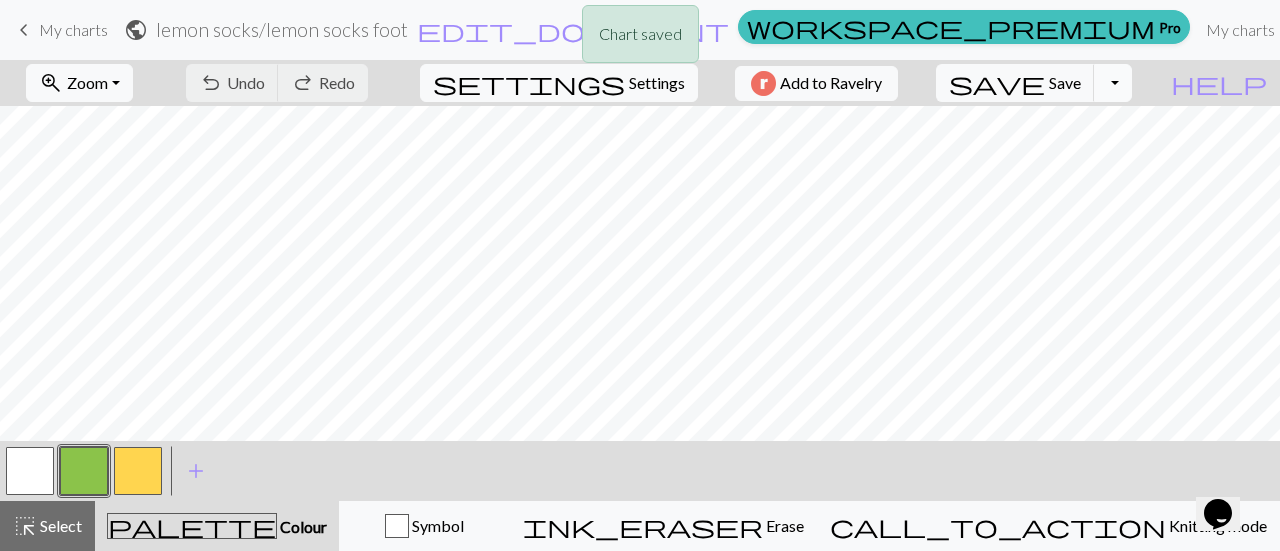 click on "Toggle Dropdown" at bounding box center (1113, 83) 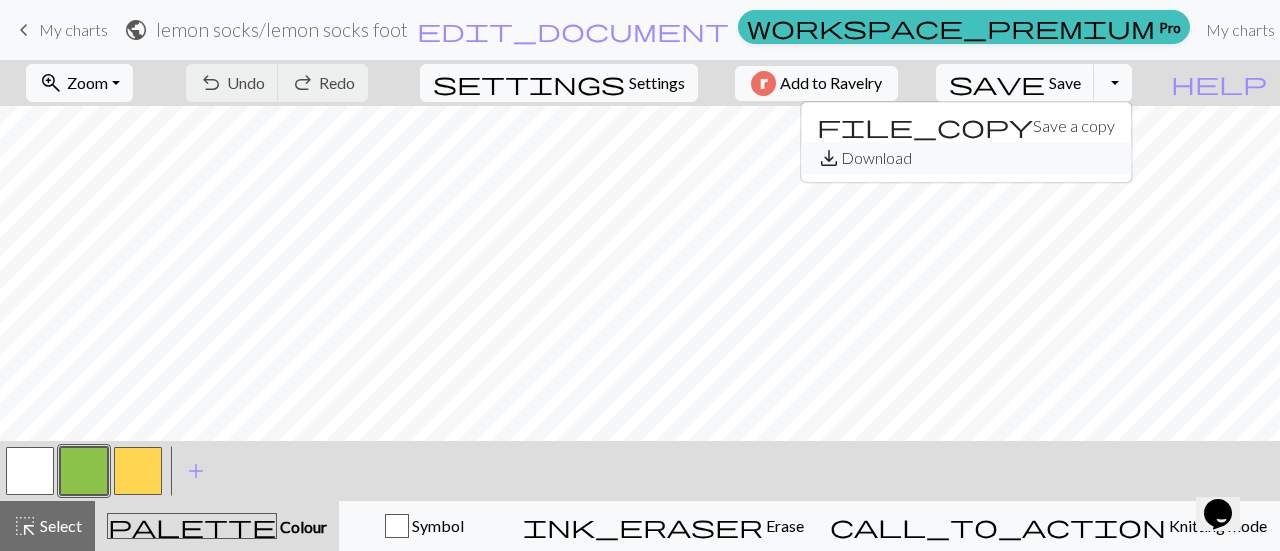 click on "save_alt  Download" at bounding box center [966, 158] 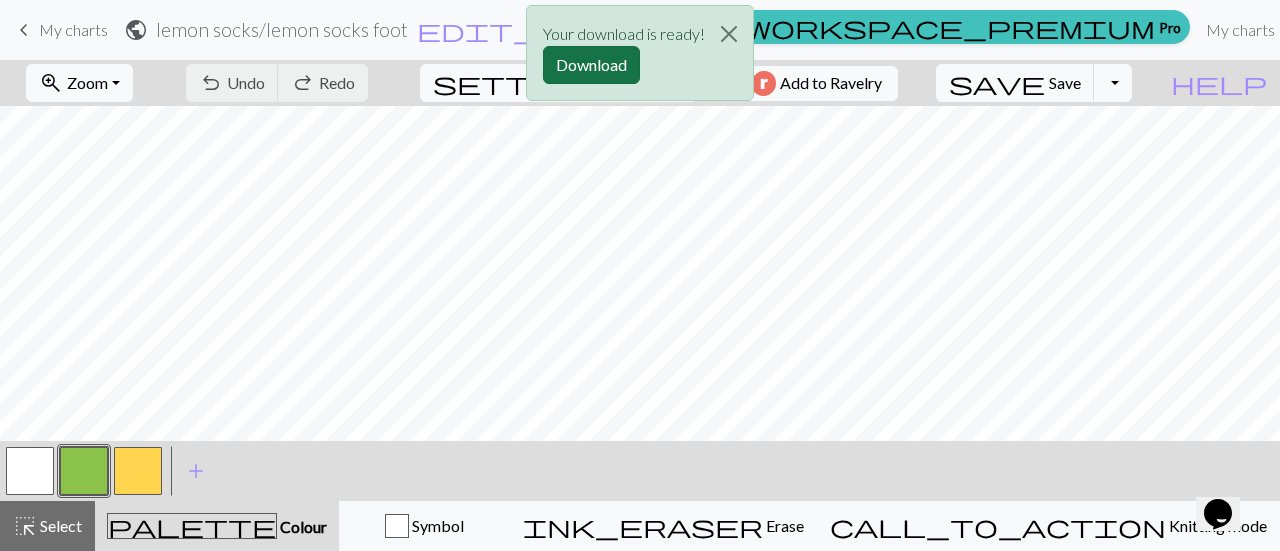 click on "Download" at bounding box center [591, 65] 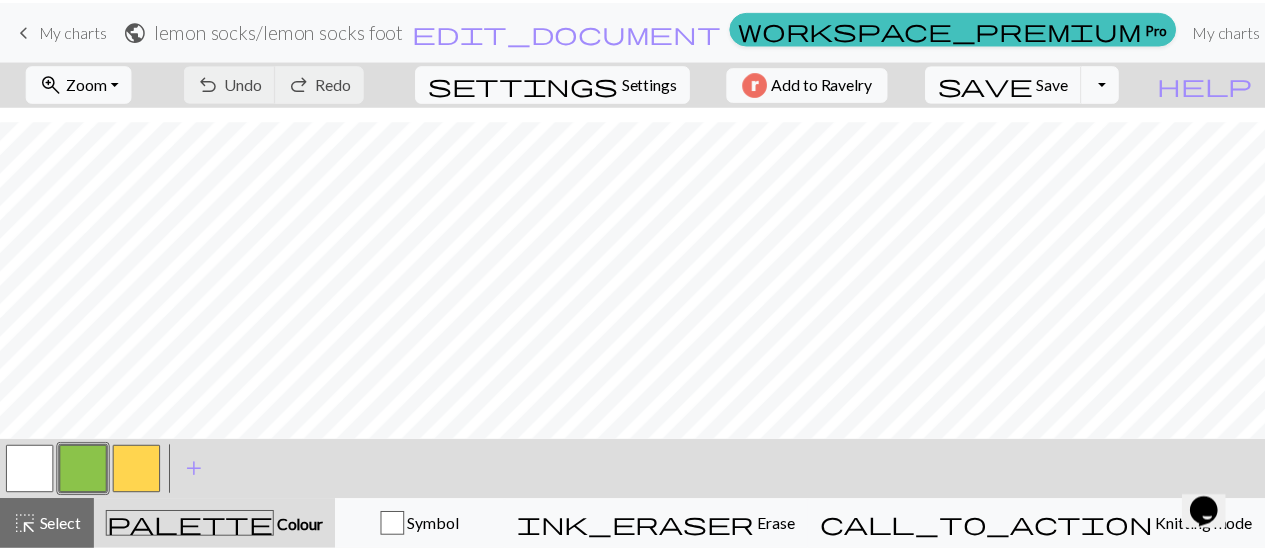 scroll, scrollTop: 0, scrollLeft: 0, axis: both 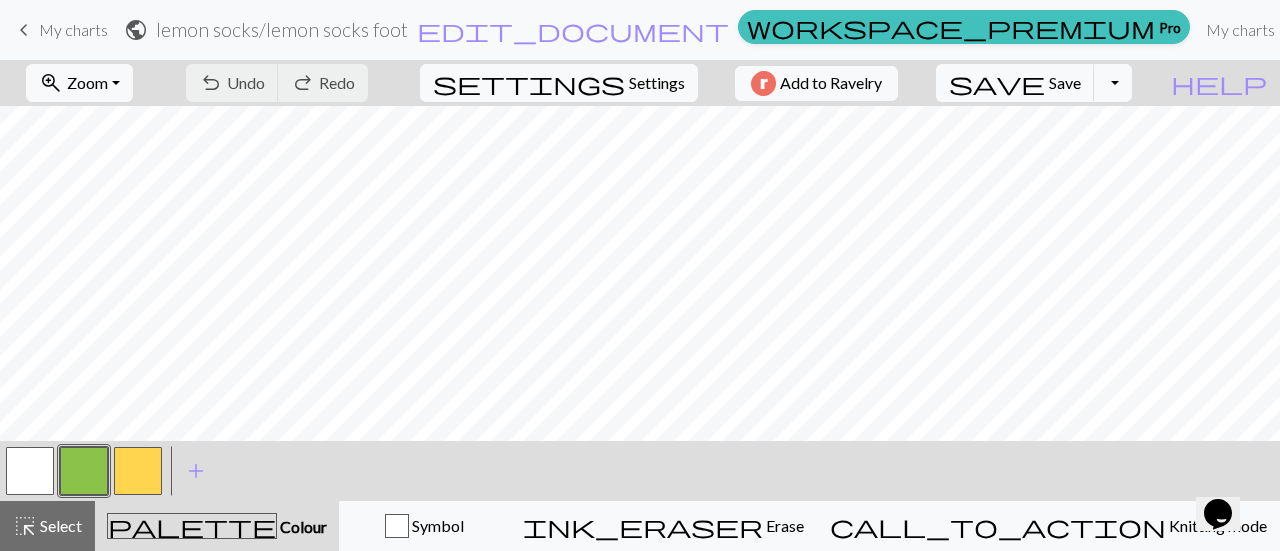 click on "keyboard_arrow_left" at bounding box center [24, 30] 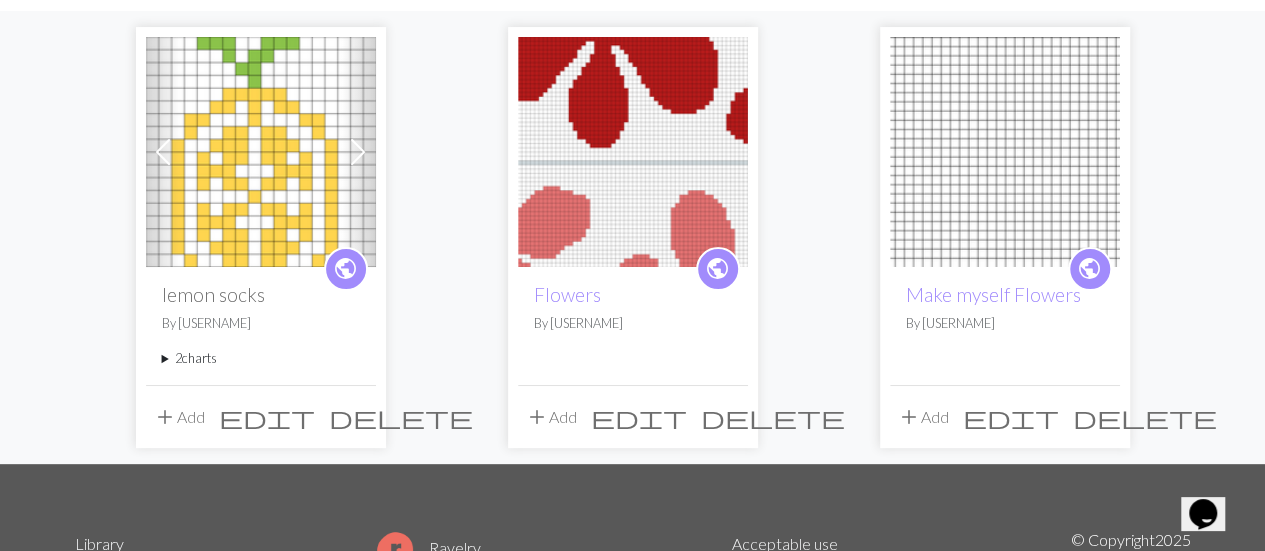 scroll, scrollTop: 172, scrollLeft: 0, axis: vertical 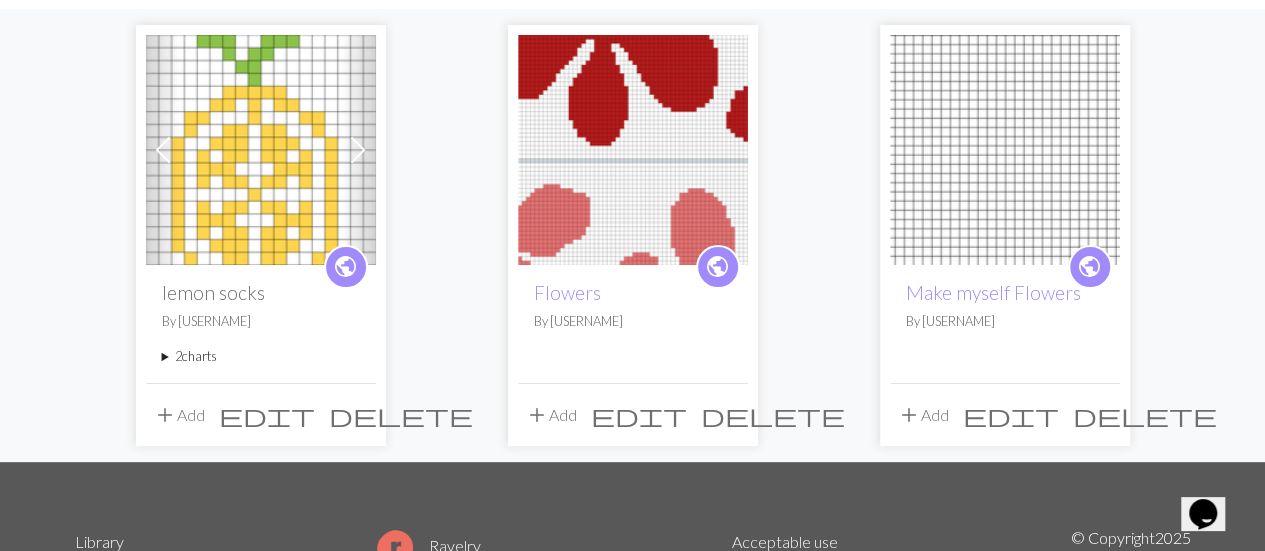 click on "delete" at bounding box center (1145, 415) 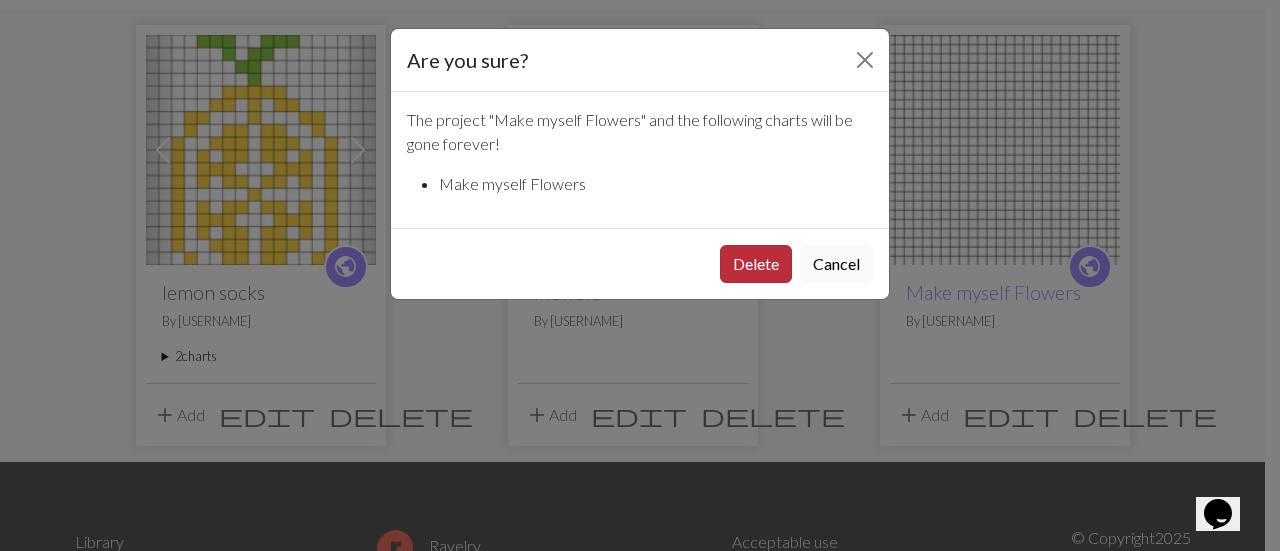 click on "Delete" at bounding box center [756, 264] 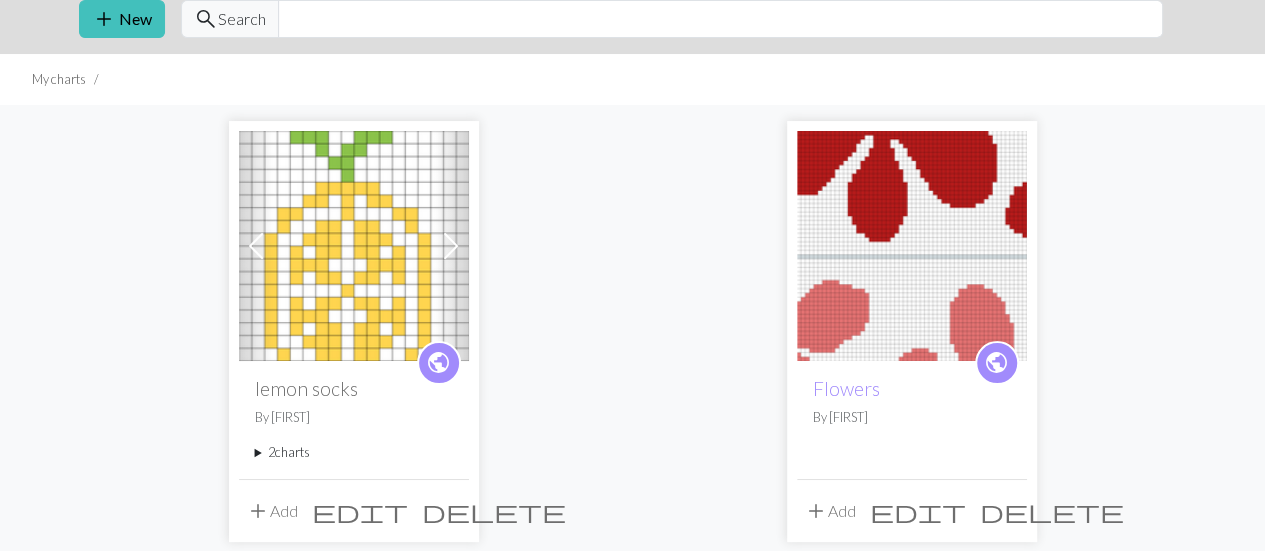 scroll, scrollTop: 0, scrollLeft: 0, axis: both 